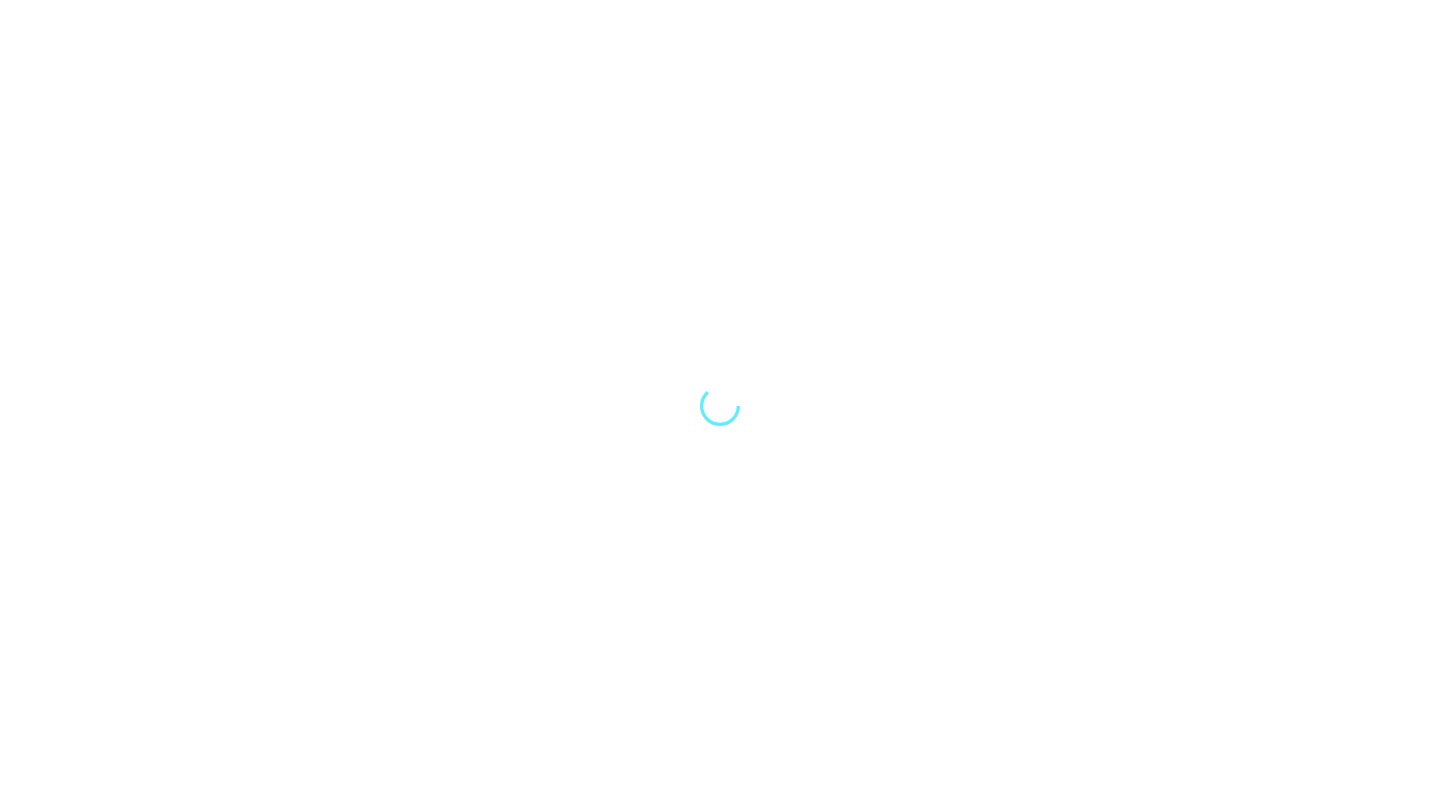 scroll, scrollTop: 0, scrollLeft: 0, axis: both 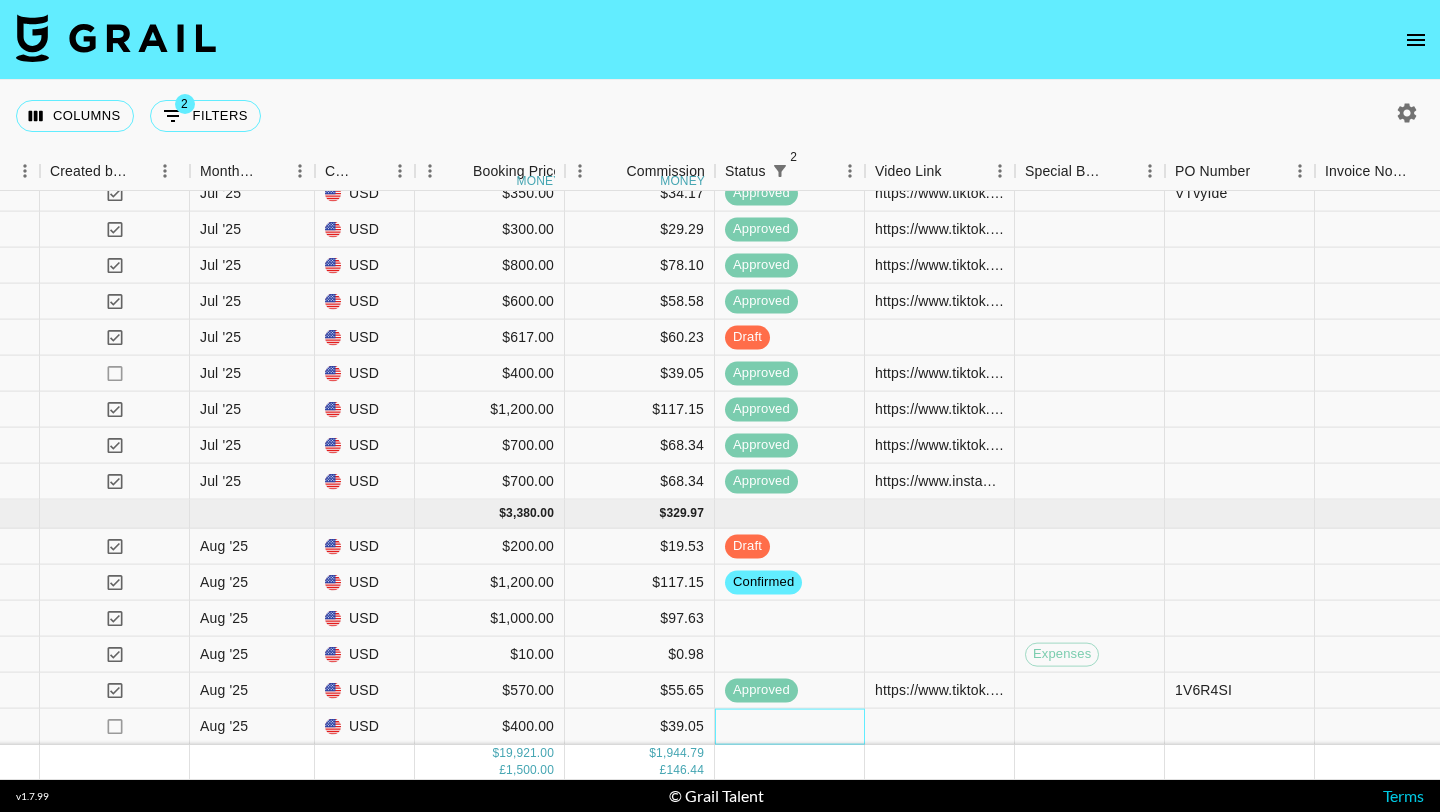 click at bounding box center (790, 727) 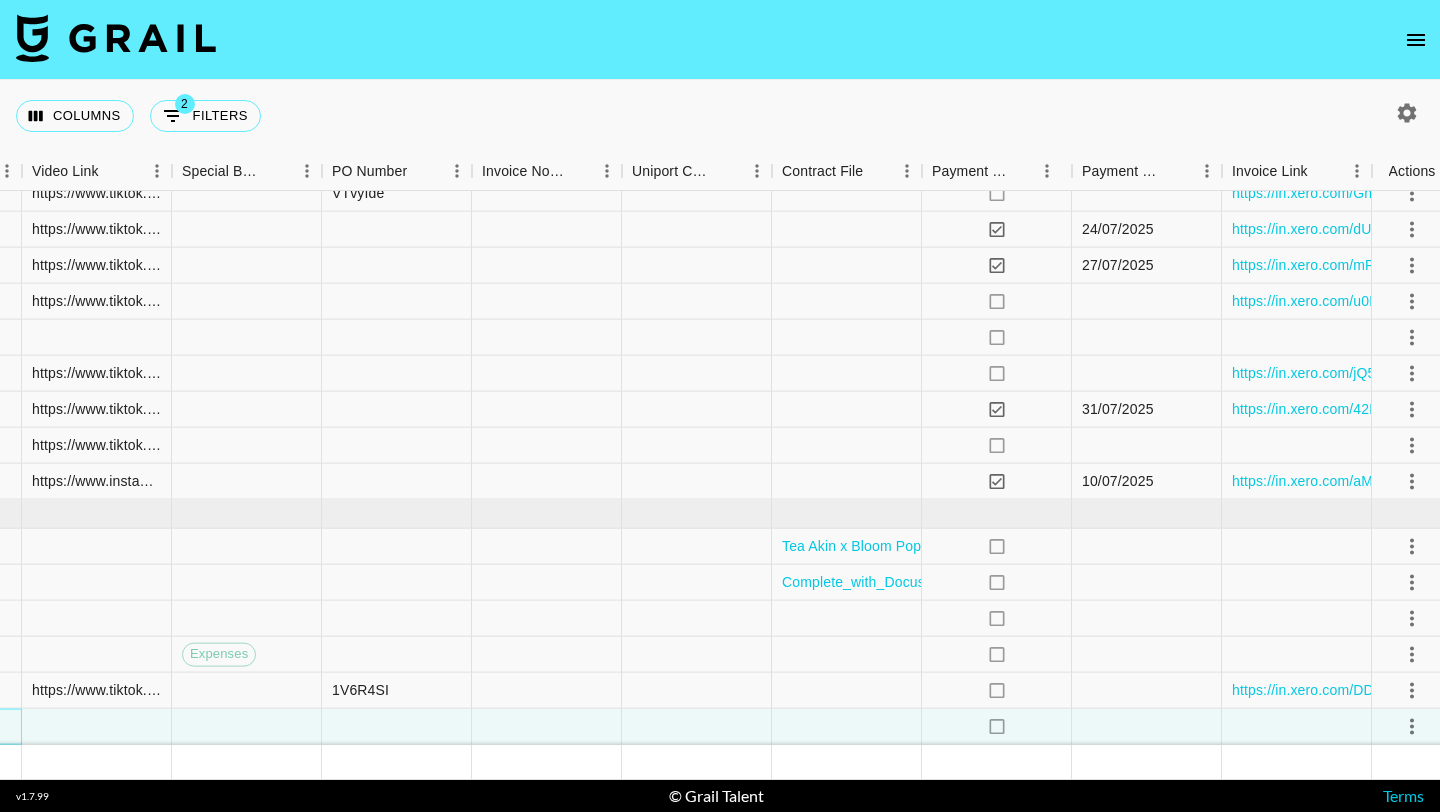 scroll, scrollTop: 1123, scrollLeft: 2055, axis: both 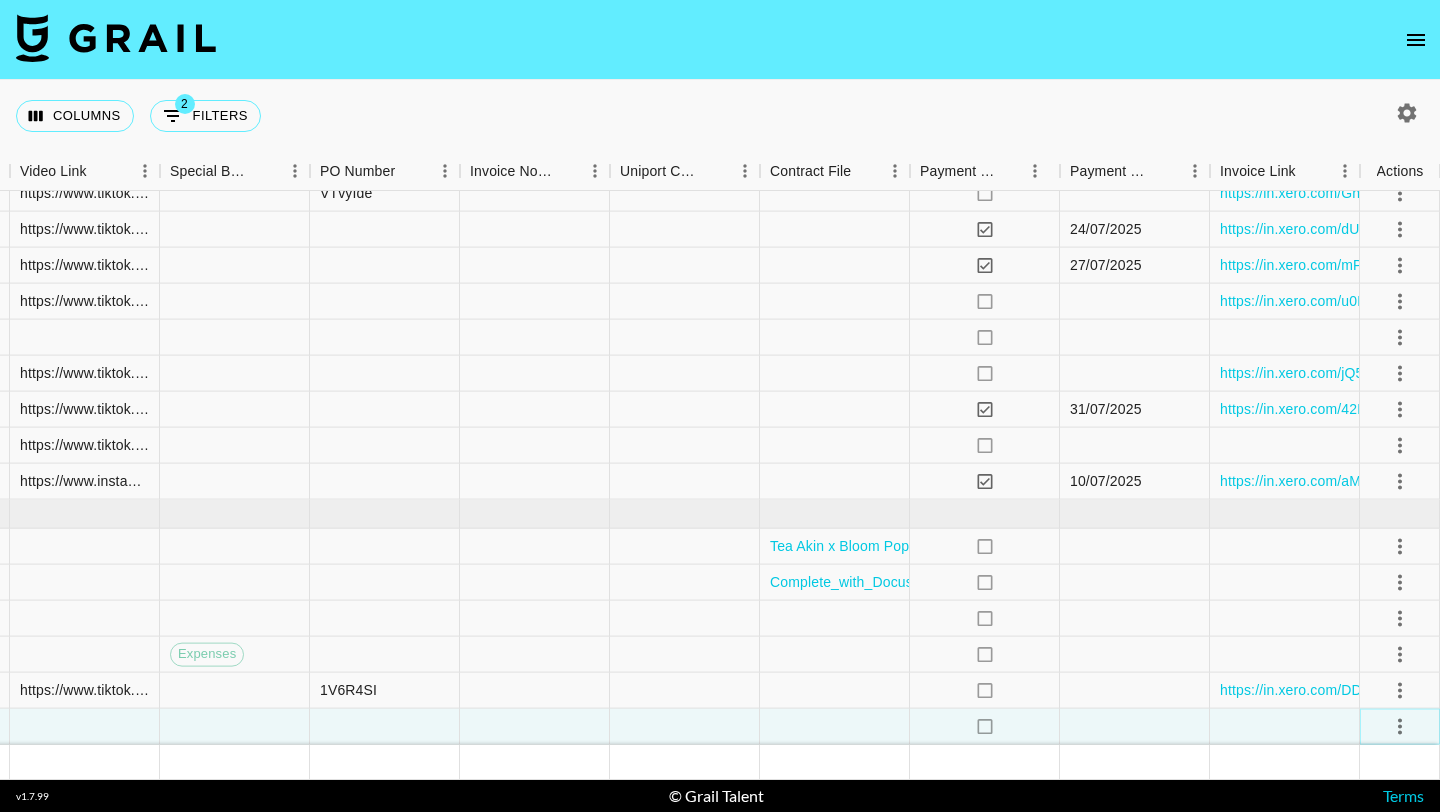 click 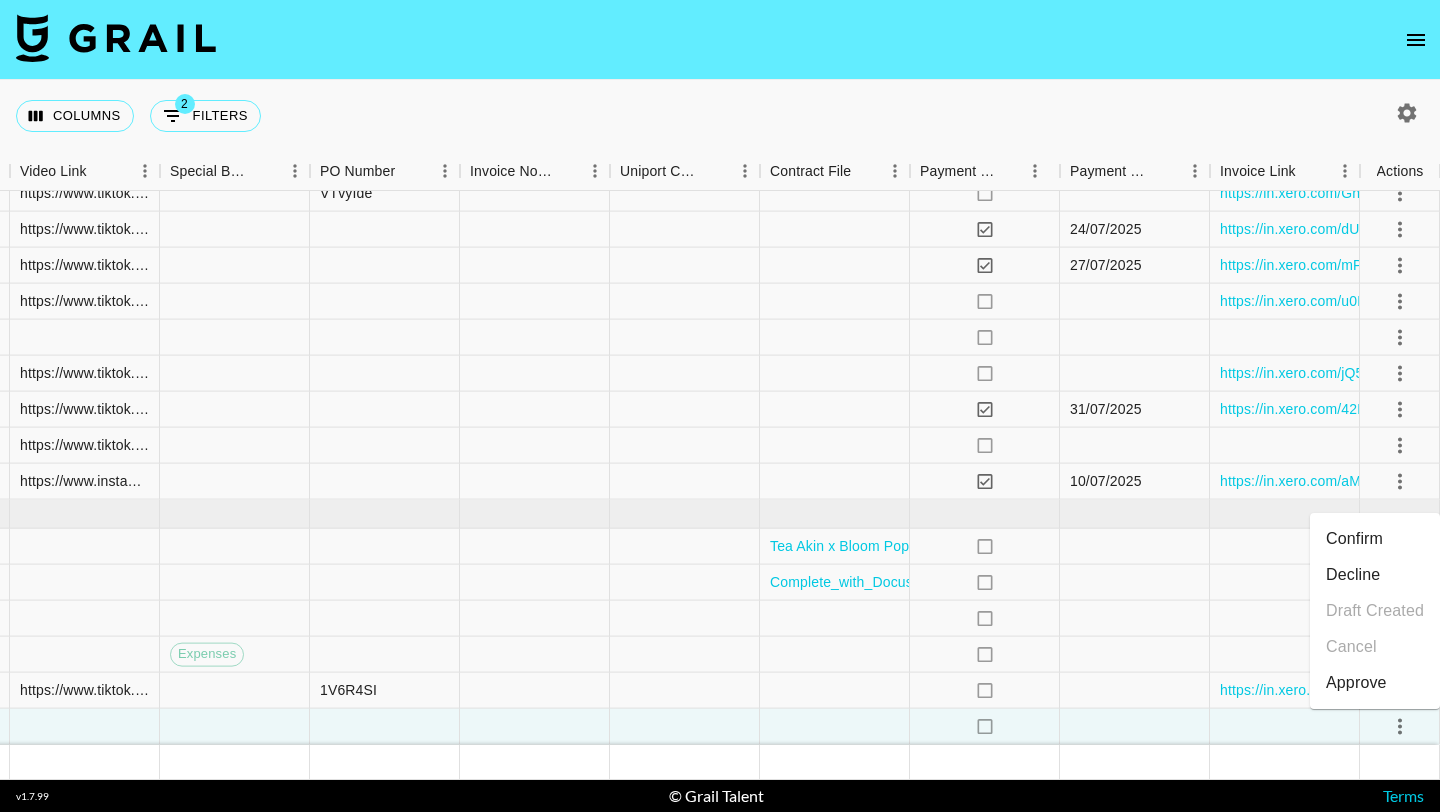 click on "Confirm" at bounding box center [1375, 539] 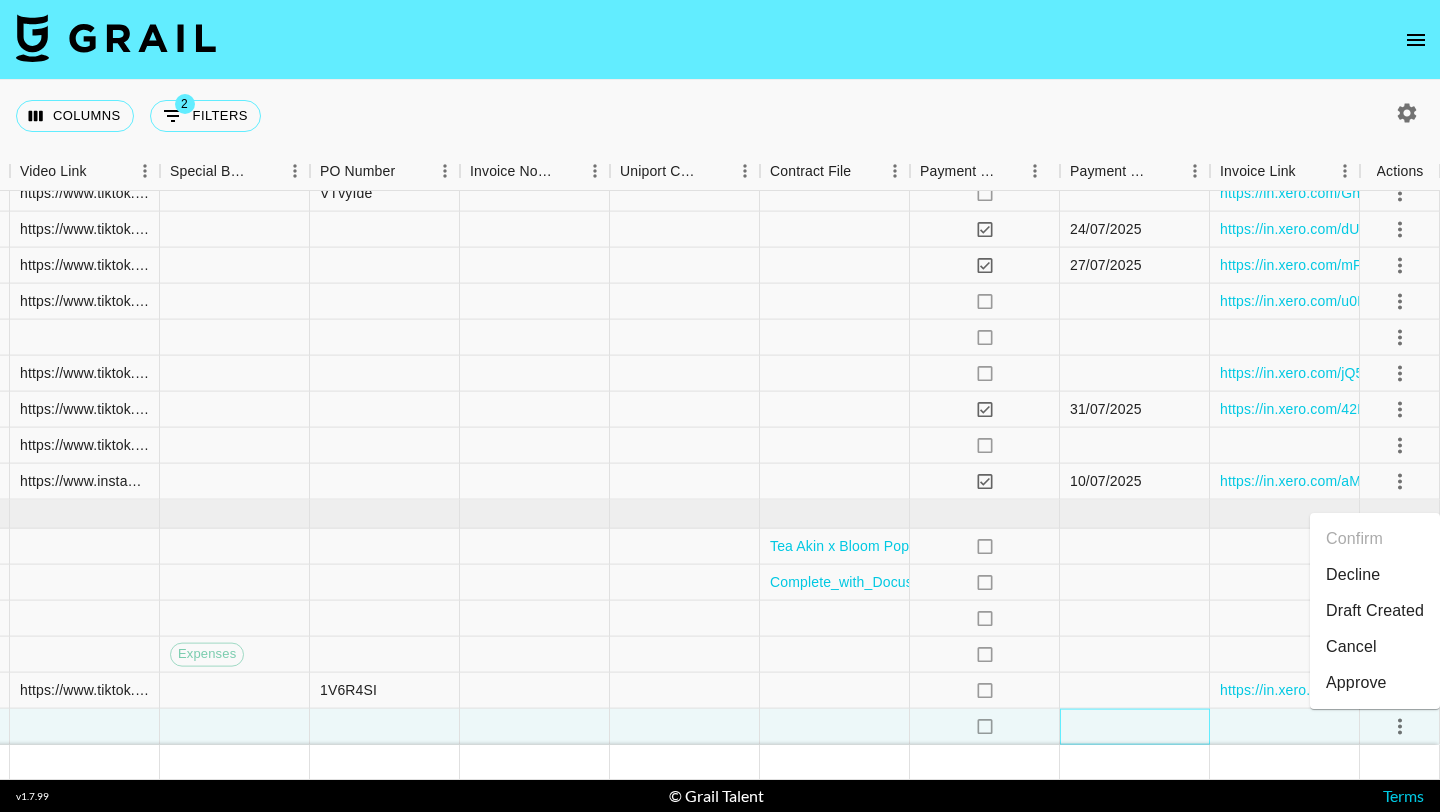 click at bounding box center (1135, 727) 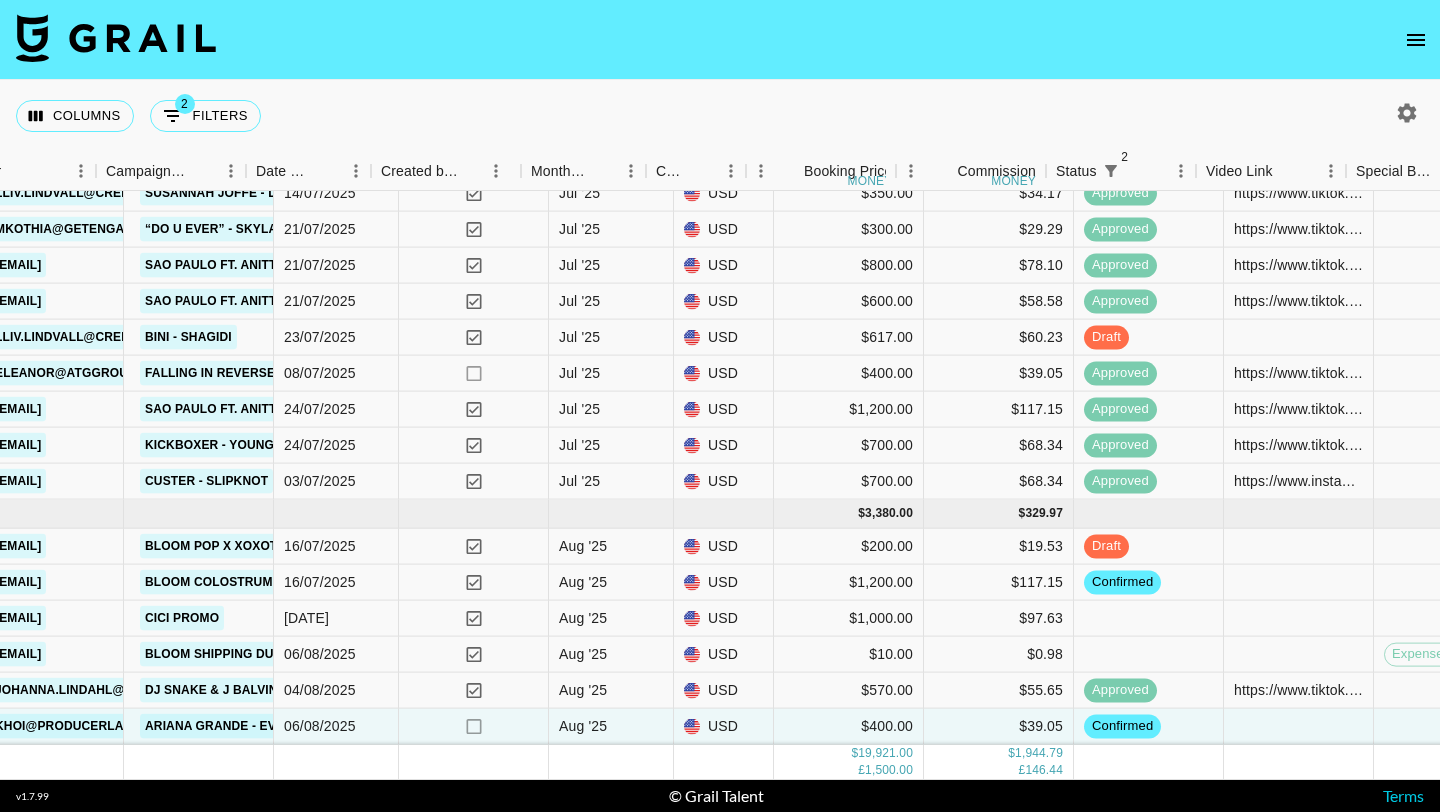 scroll, scrollTop: 1123, scrollLeft: 890, axis: both 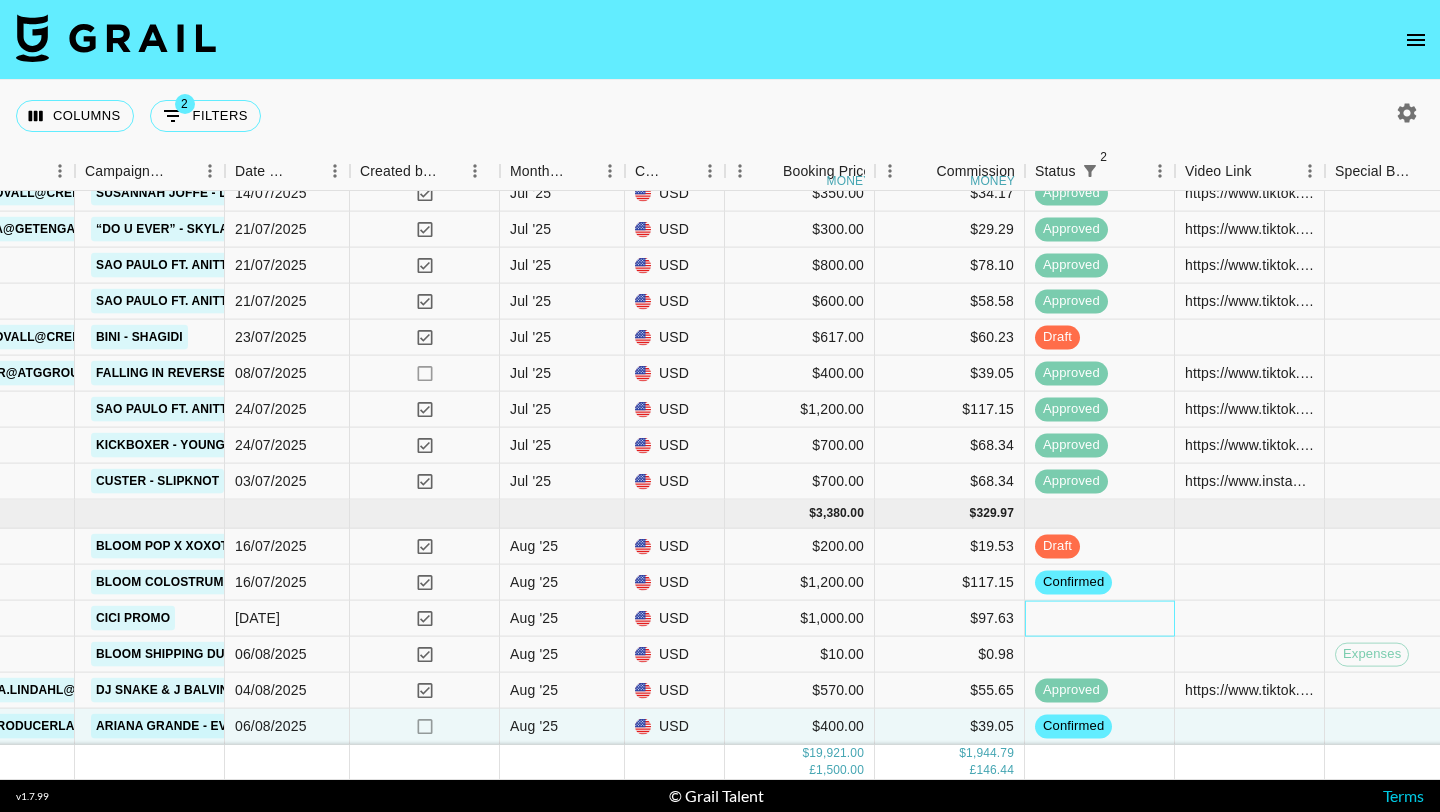 click at bounding box center [1100, 619] 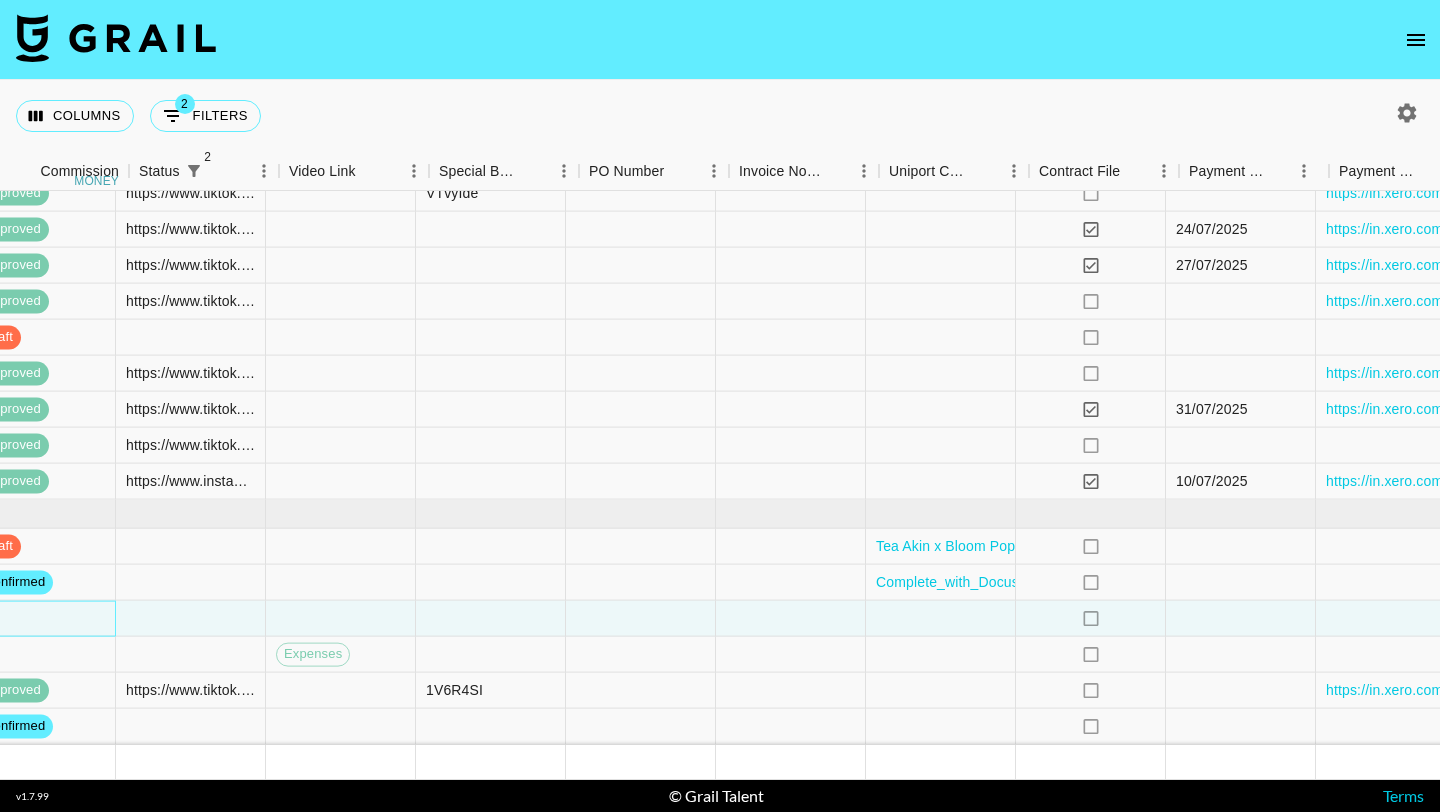 scroll, scrollTop: 1123, scrollLeft: 2055, axis: both 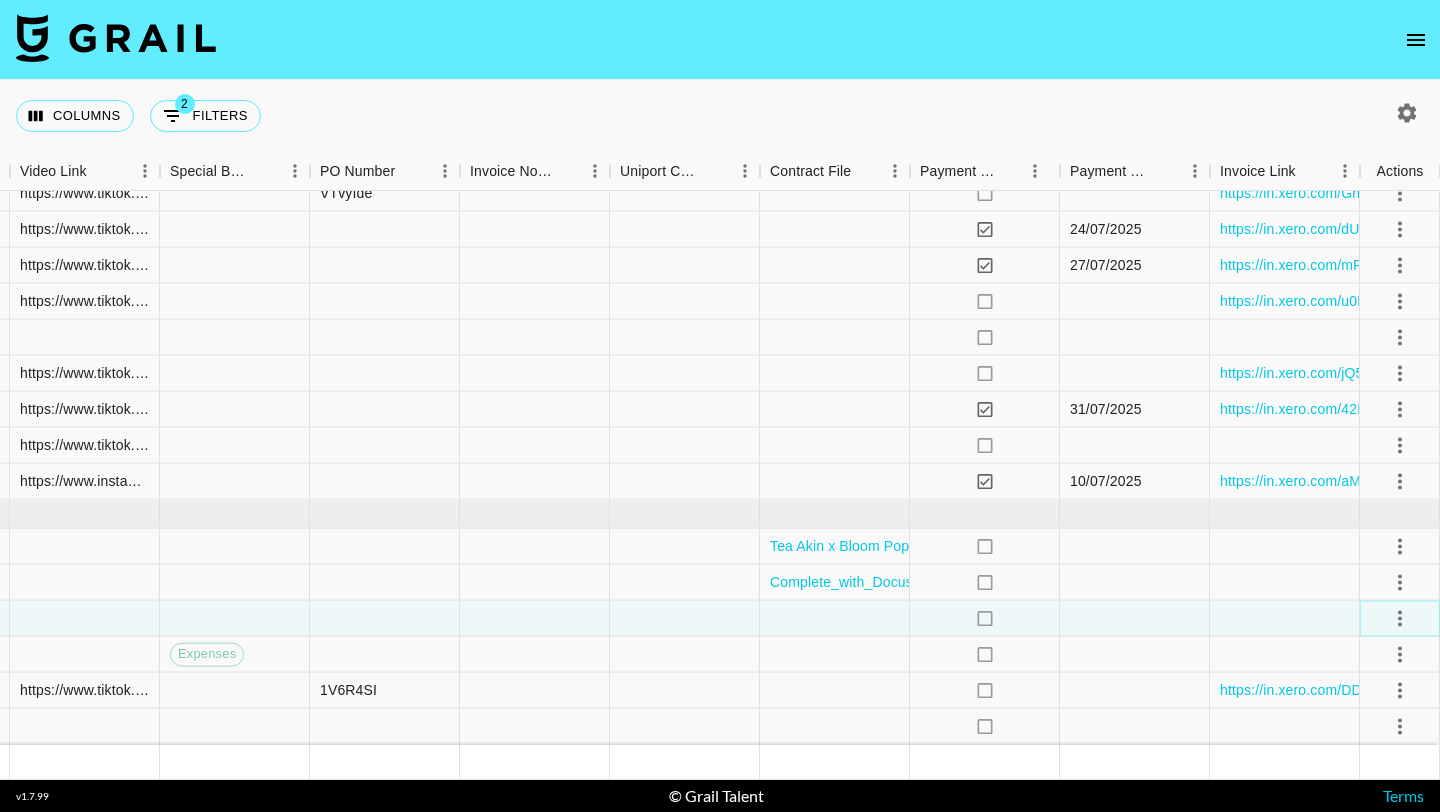 click 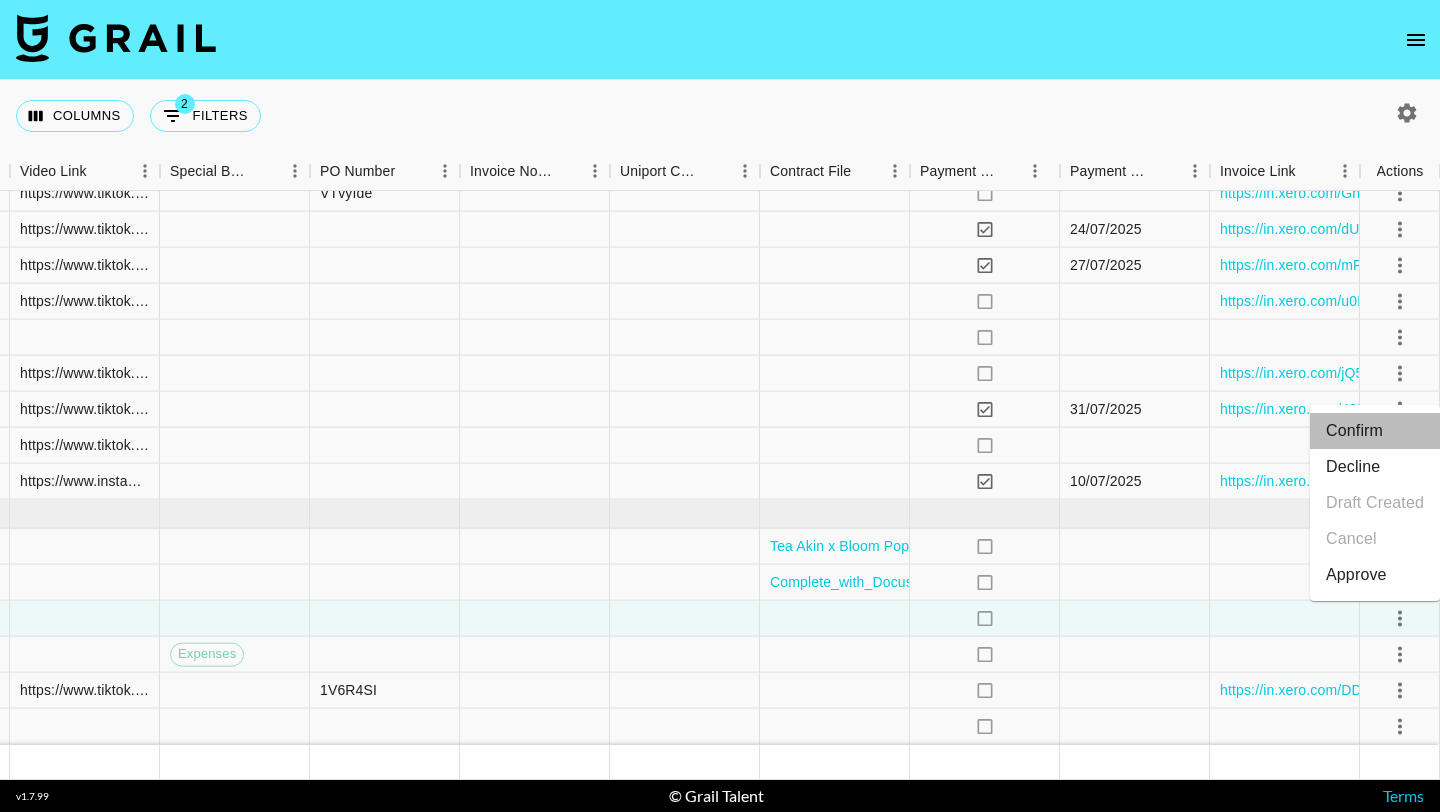 click on "Confirm" at bounding box center [1375, 431] 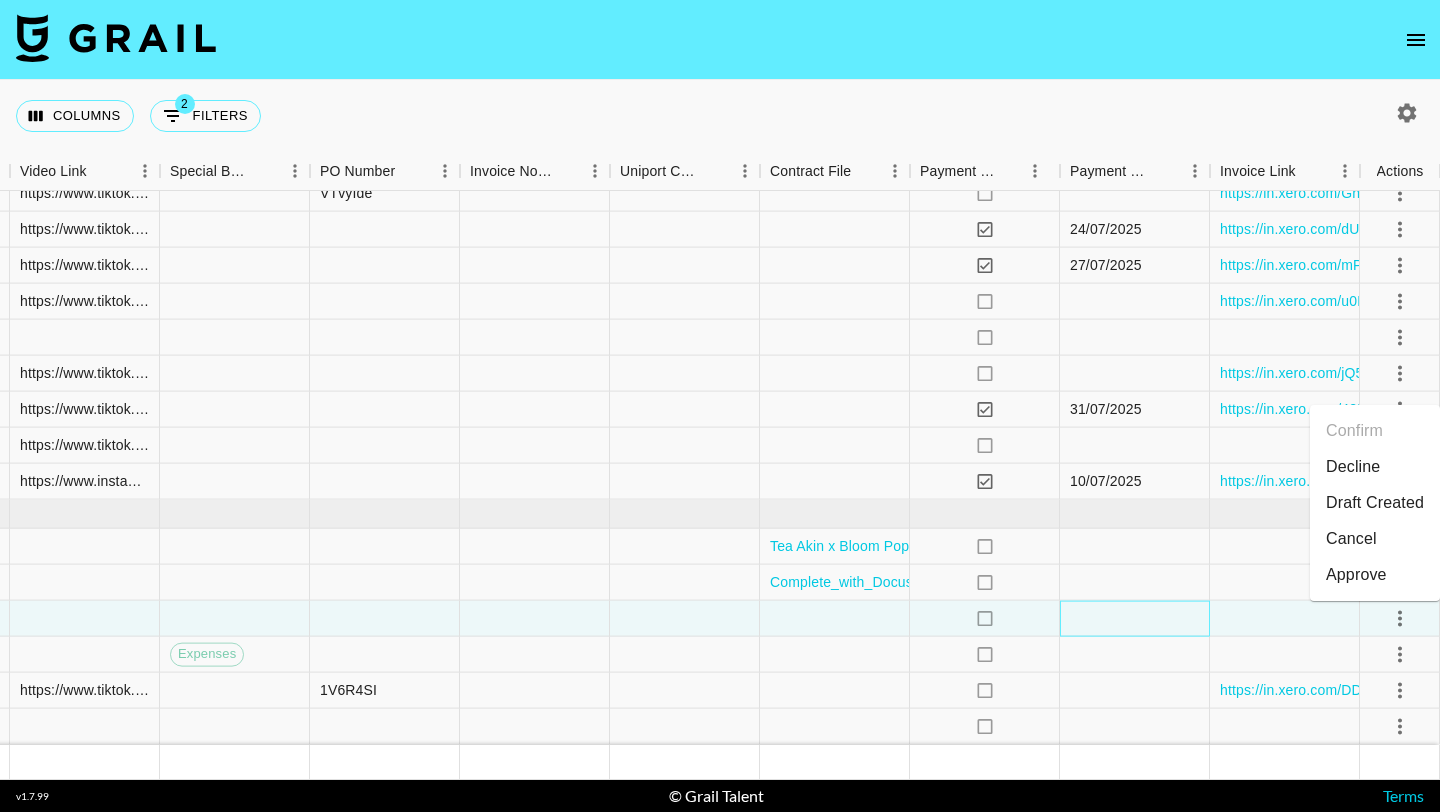 click at bounding box center [1135, 619] 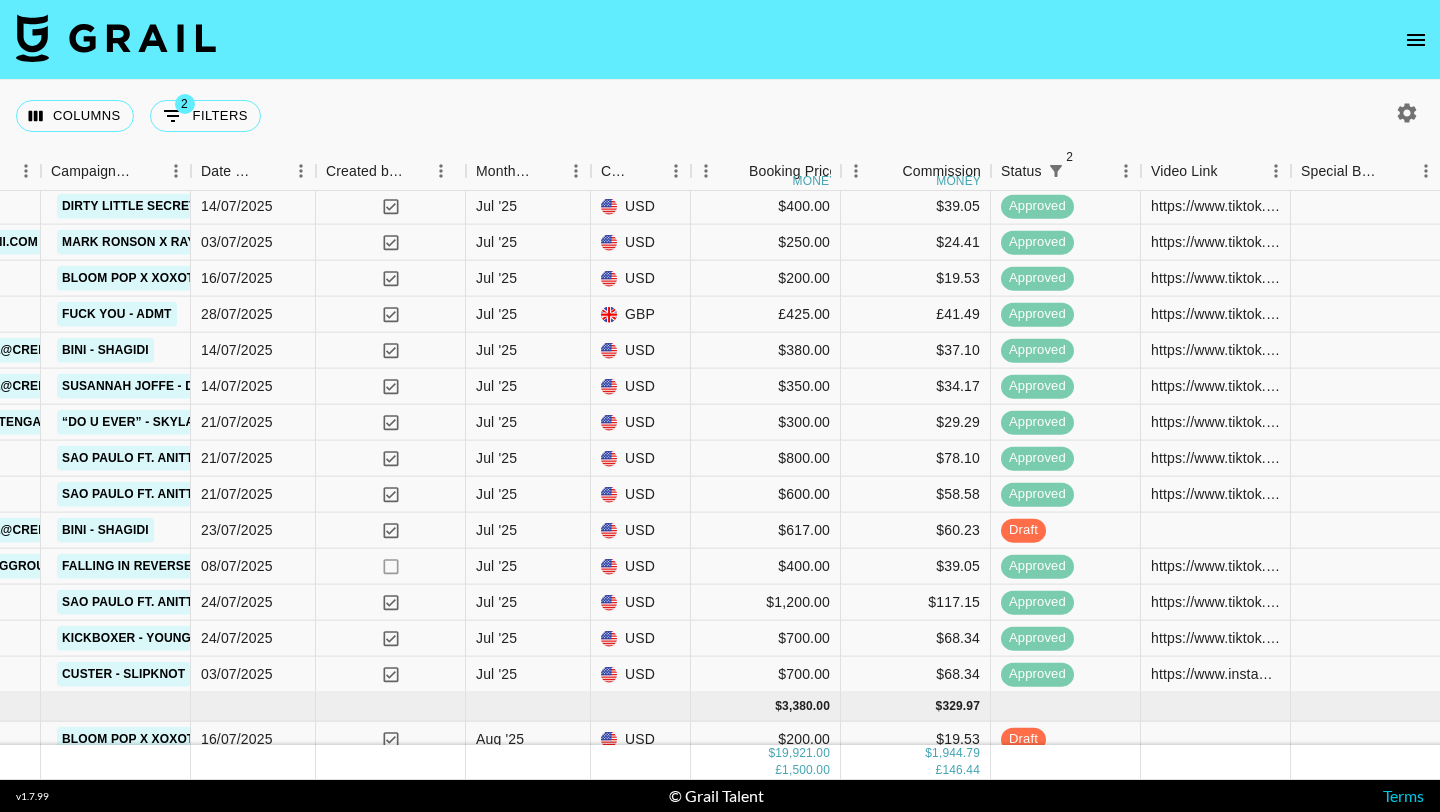 scroll, scrollTop: 973, scrollLeft: 924, axis: both 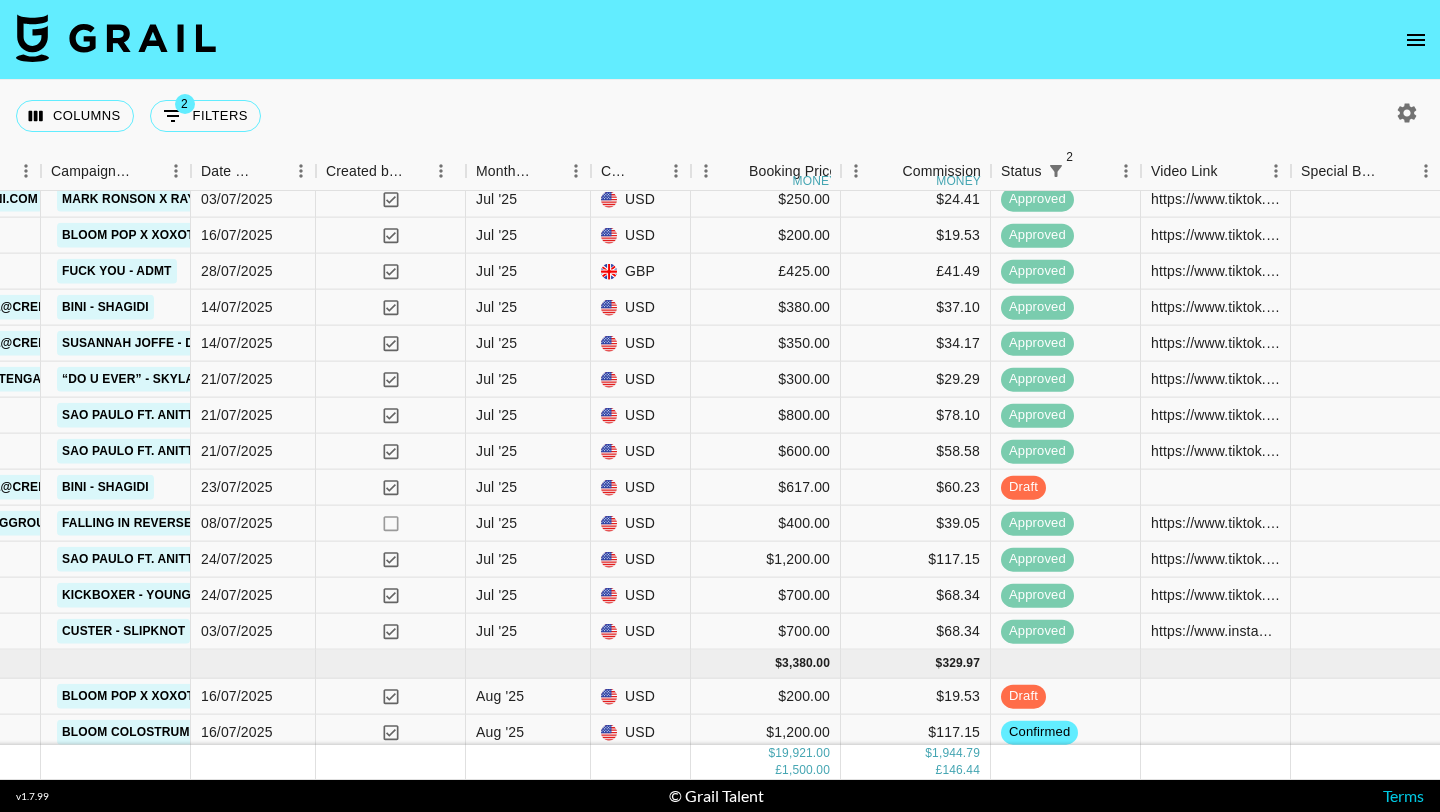 click 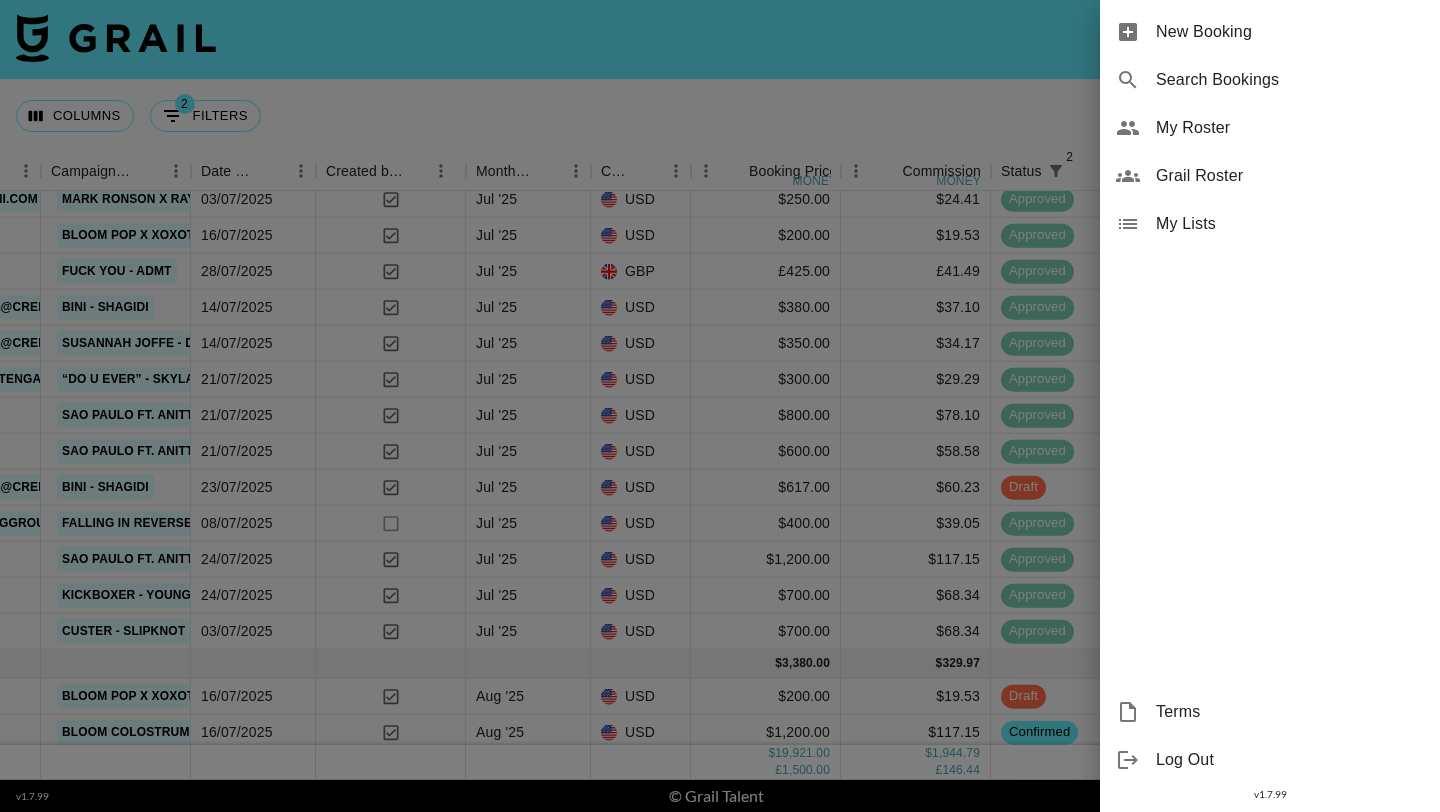 click on "My Roster" at bounding box center [1290, 128] 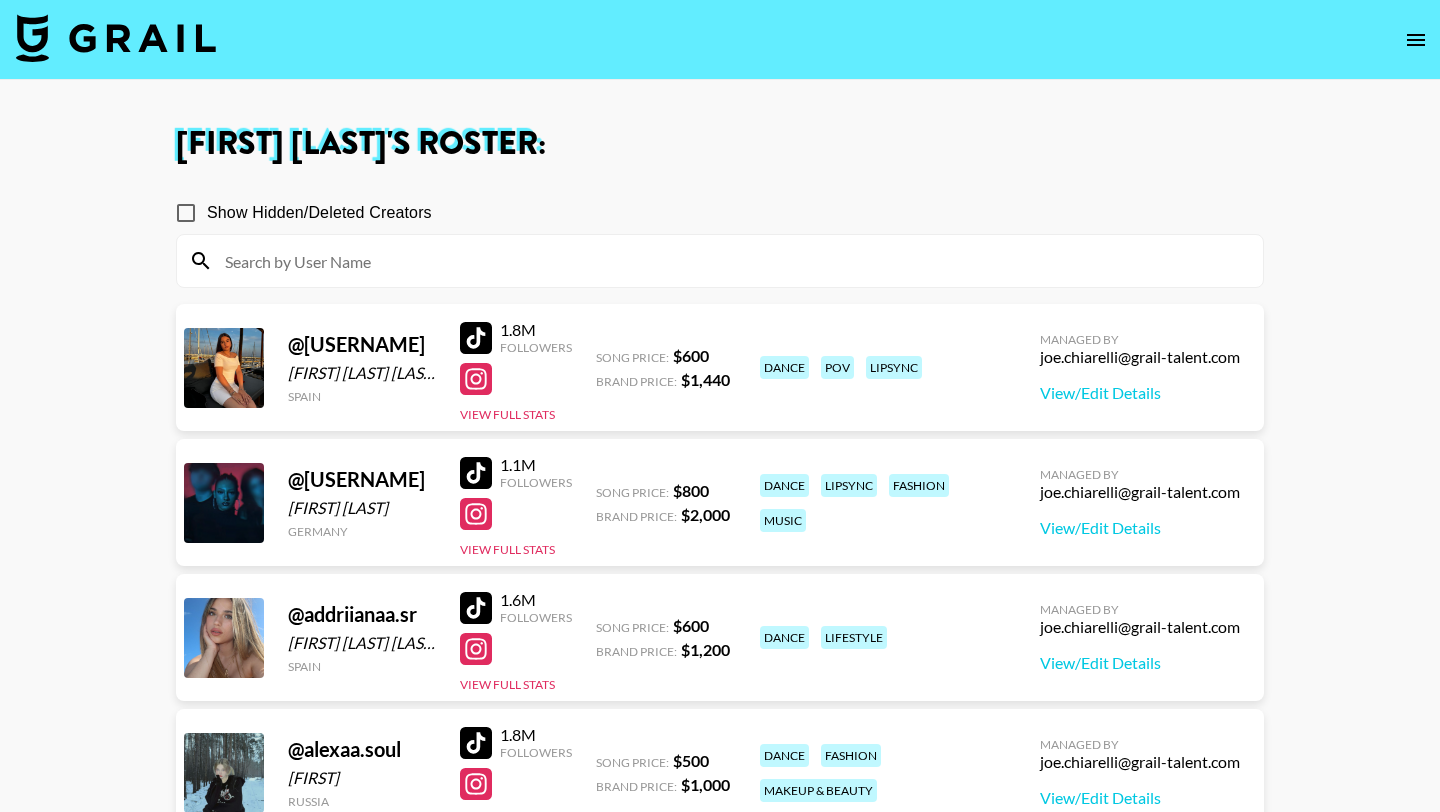 click at bounding box center [732, 261] 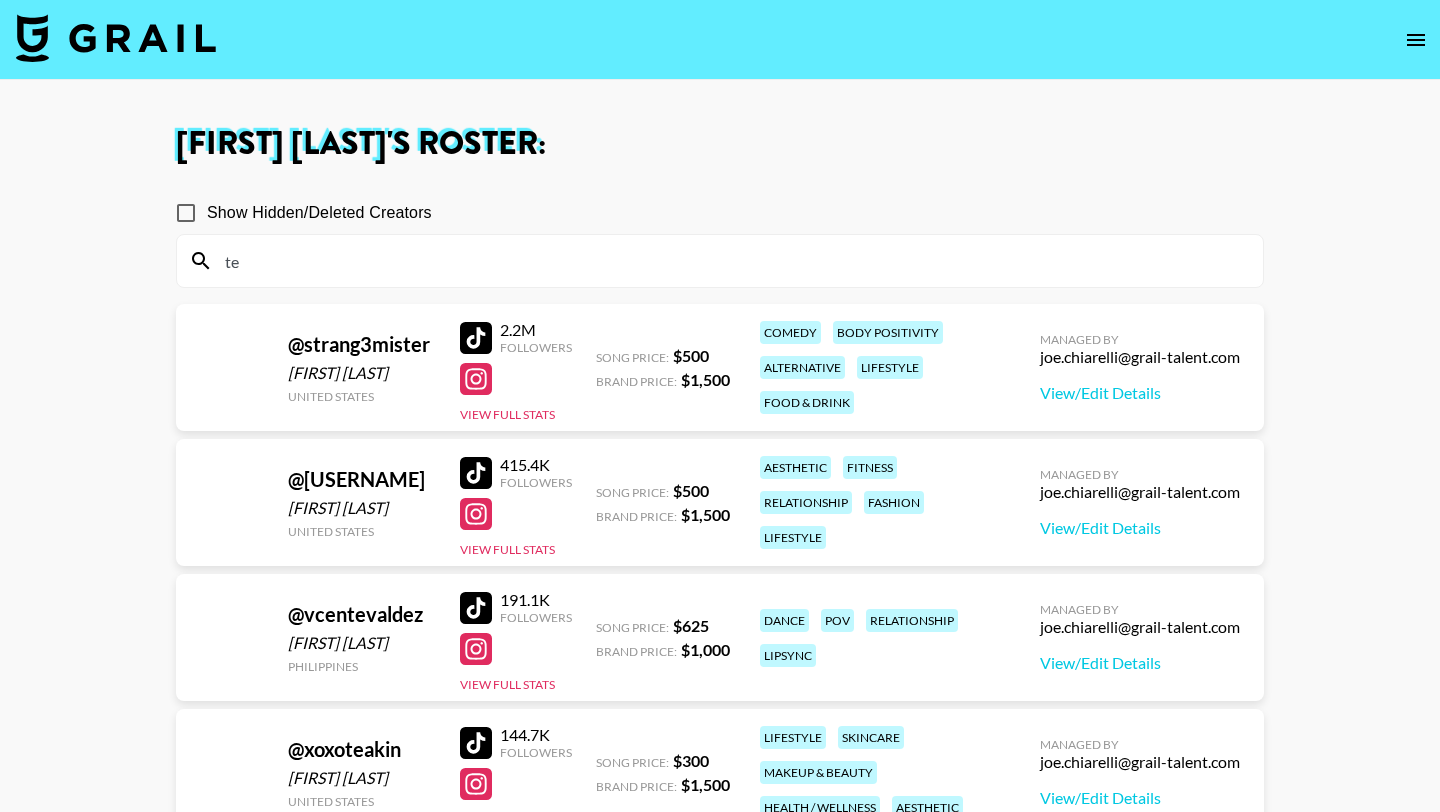 type on "tea" 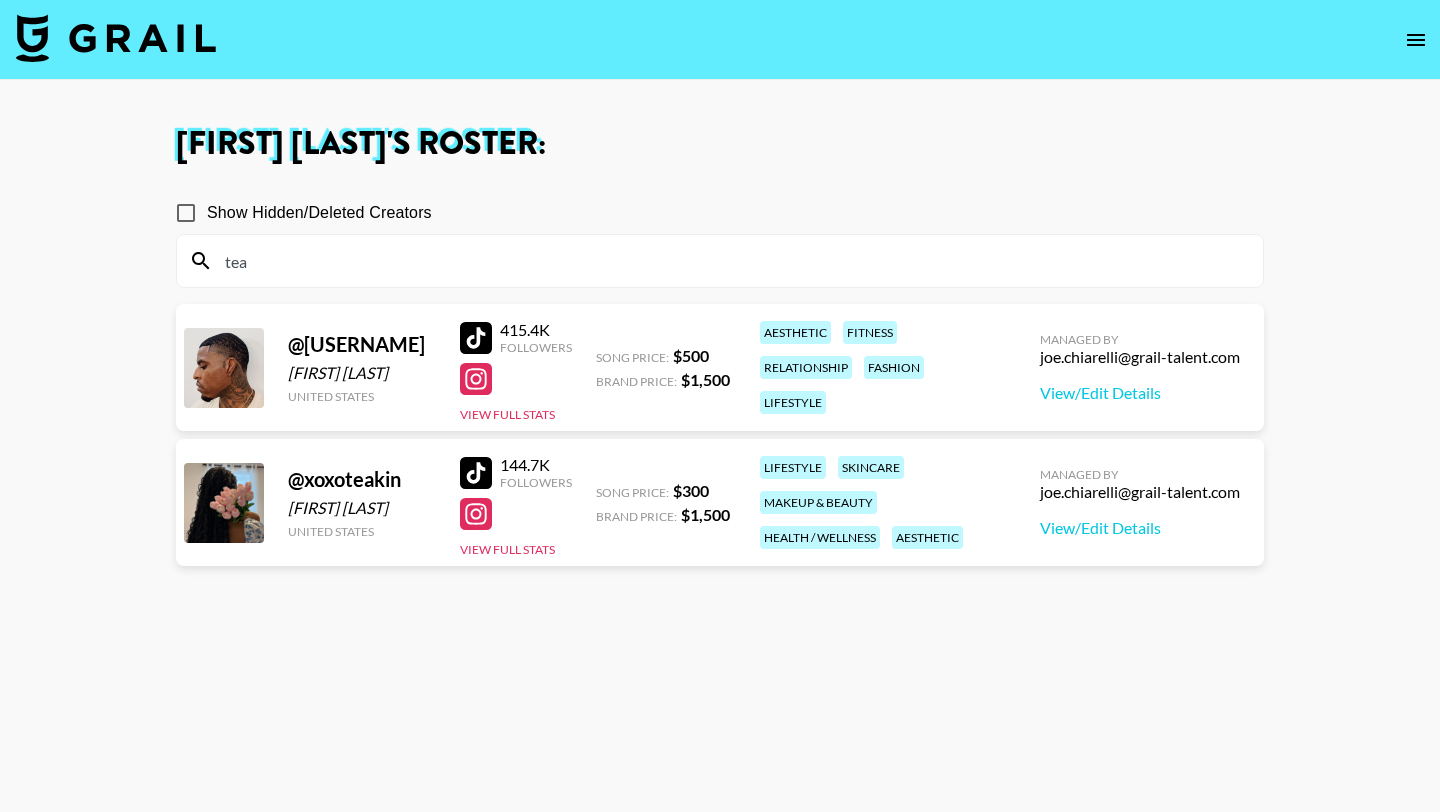 click on "tea" at bounding box center (732, 261) 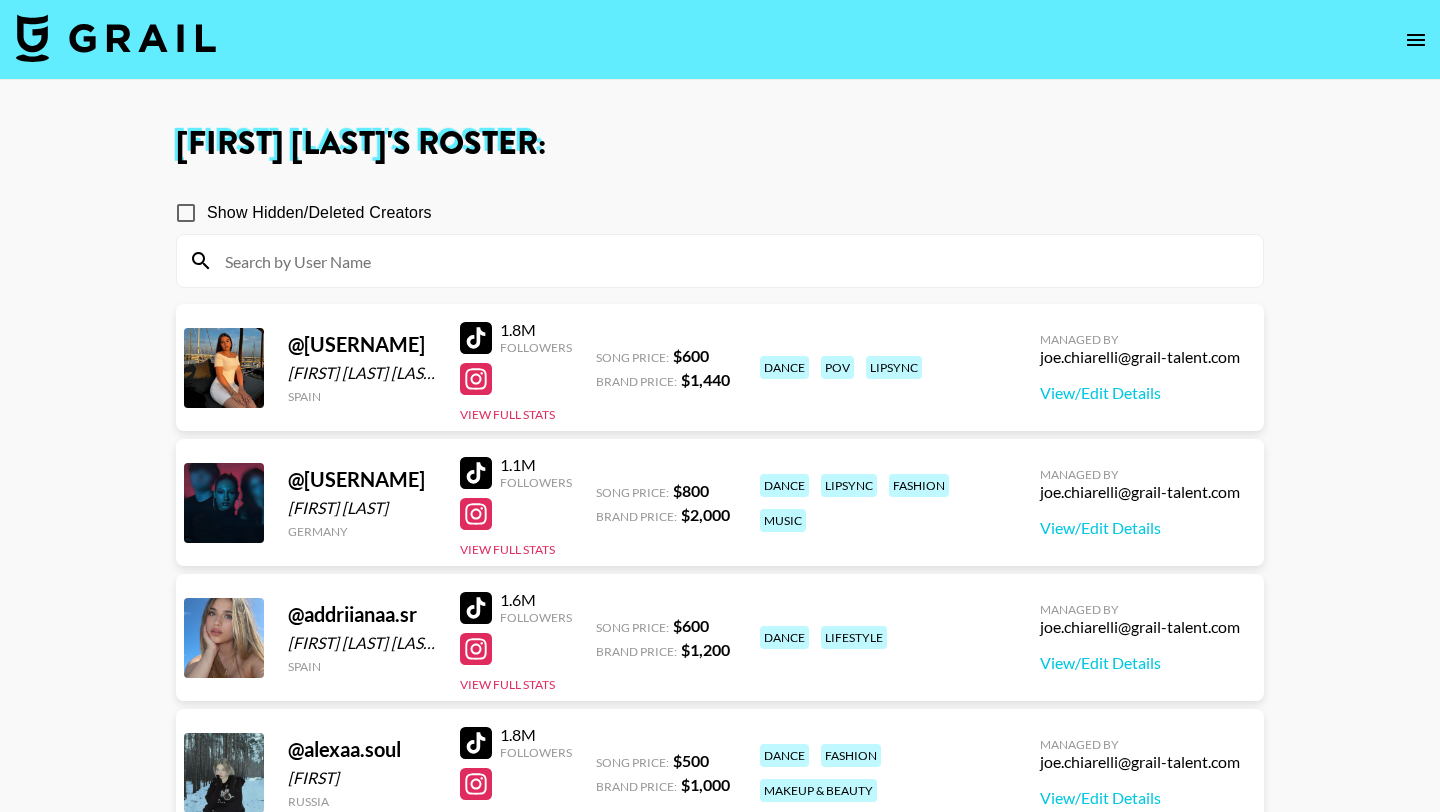 click at bounding box center (116, 38) 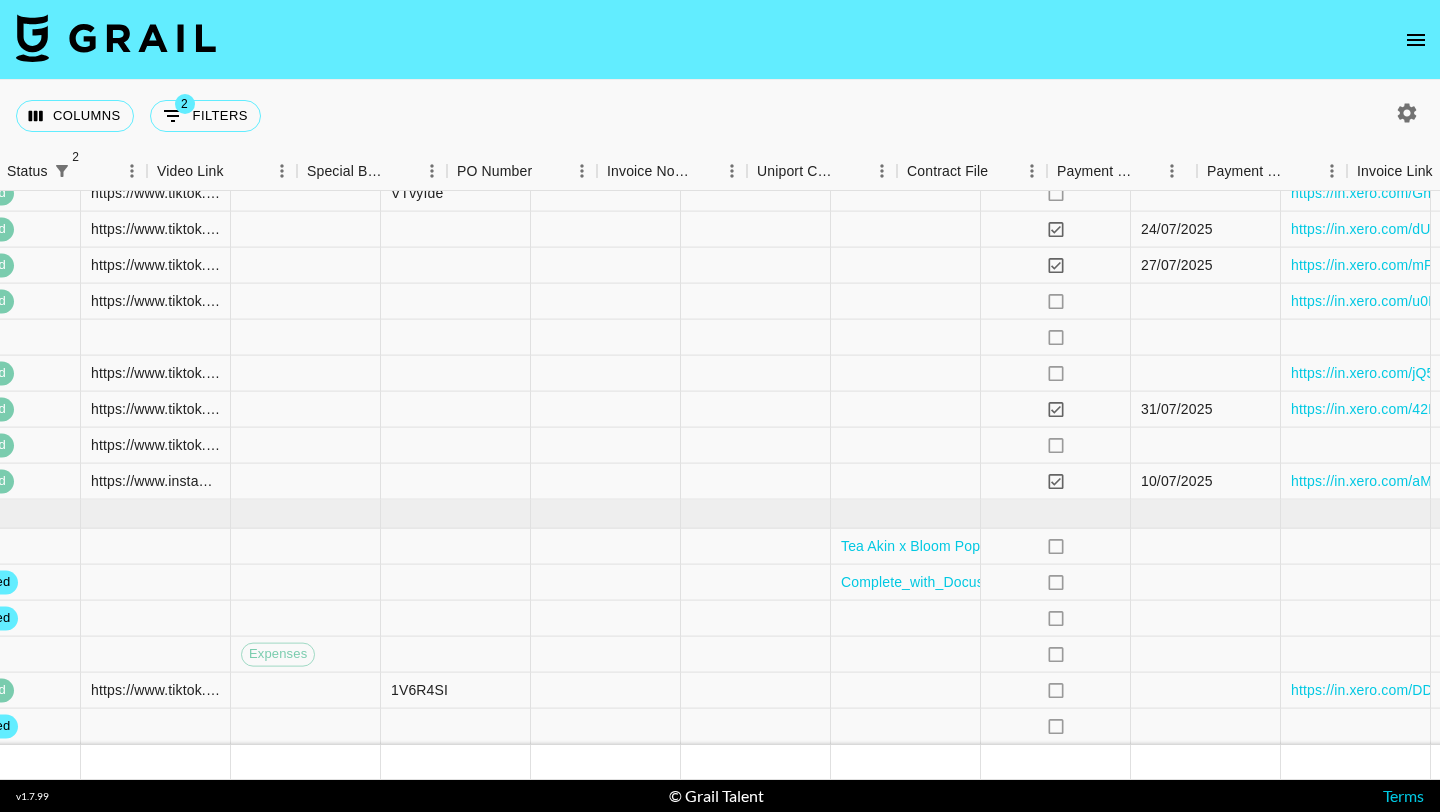 scroll, scrollTop: 1123, scrollLeft: 2009, axis: both 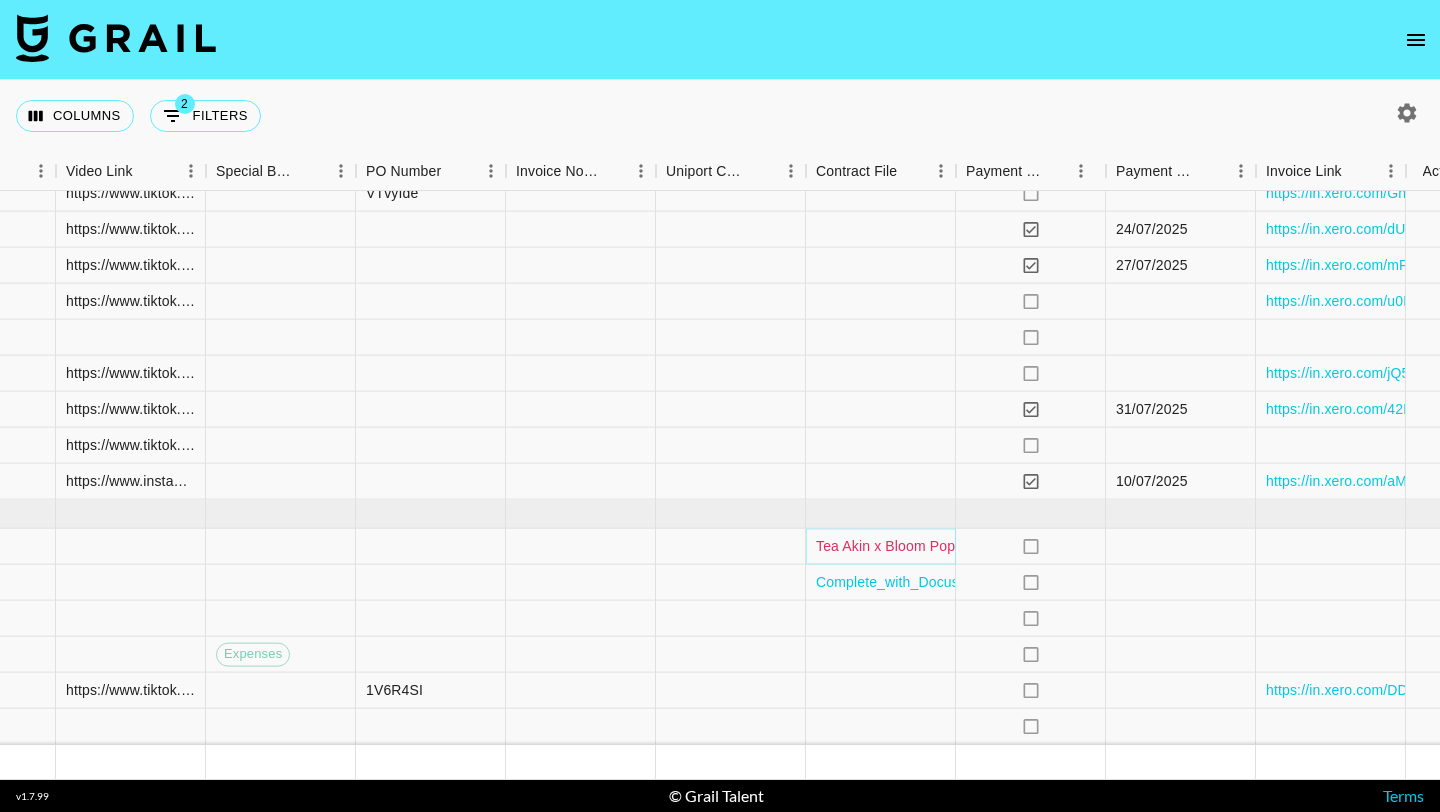 click on "Tea Akin x Bloom Pop TT Jul Aug 2025 10.08.32.pdf" at bounding box center [981, 546] 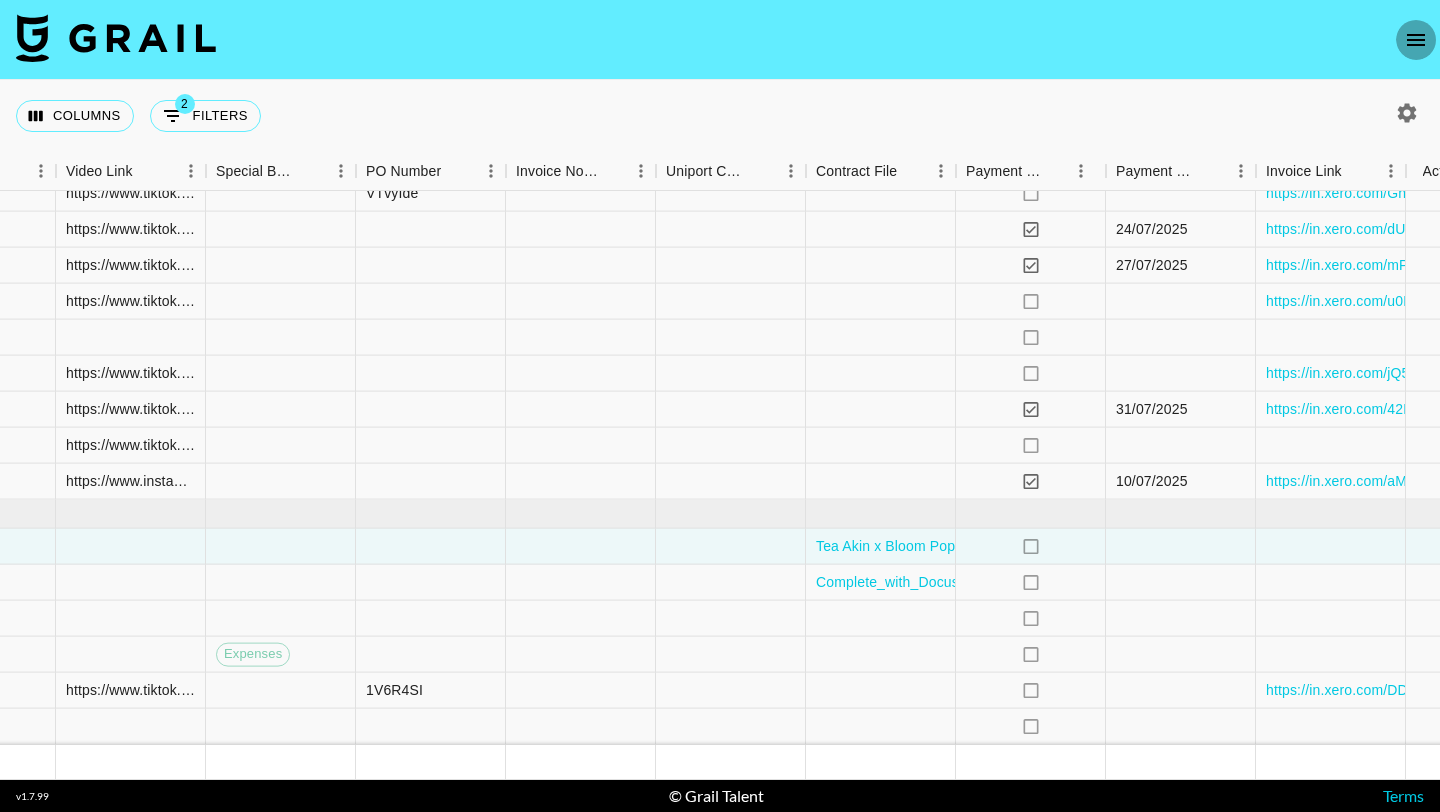 click 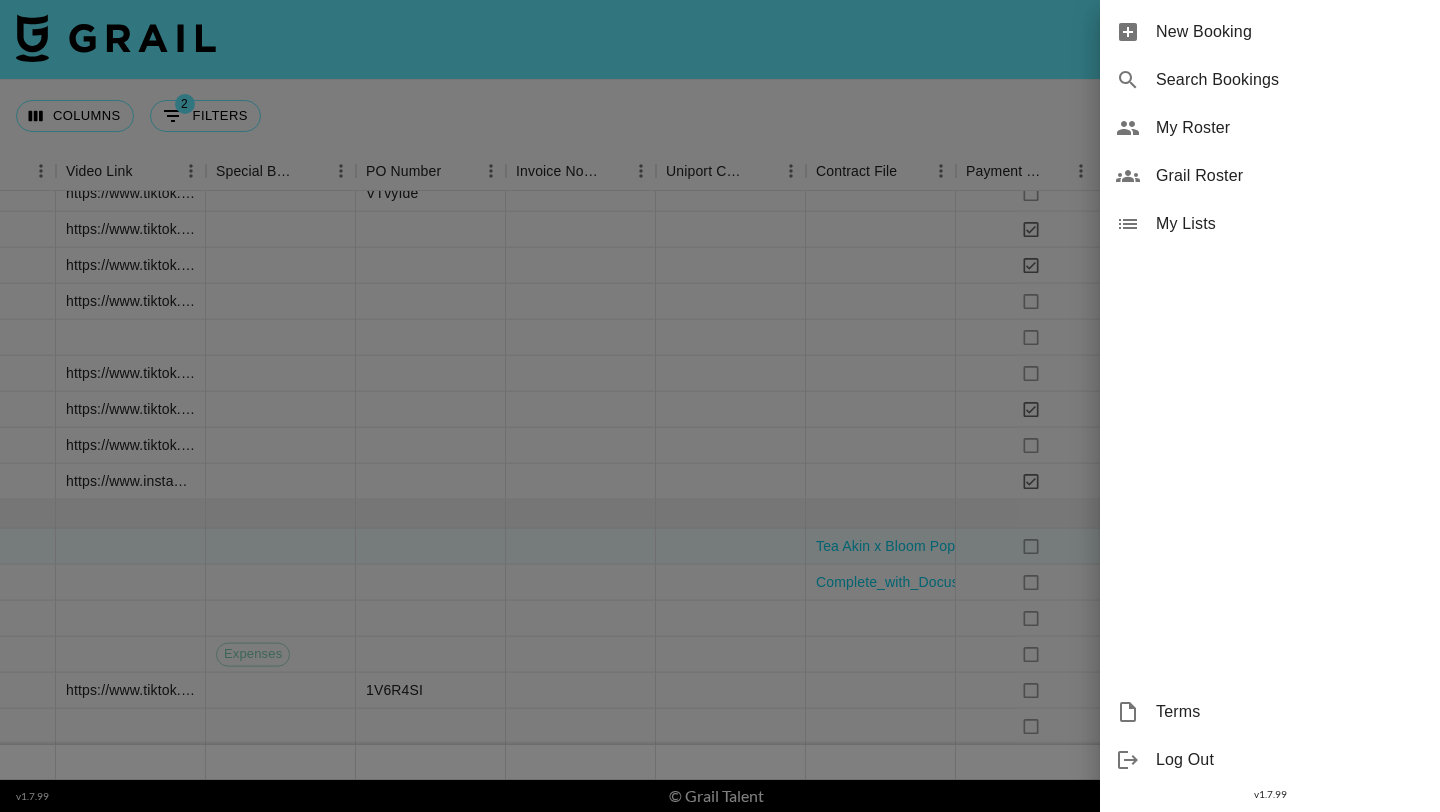 click on "My Roster" at bounding box center (1290, 128) 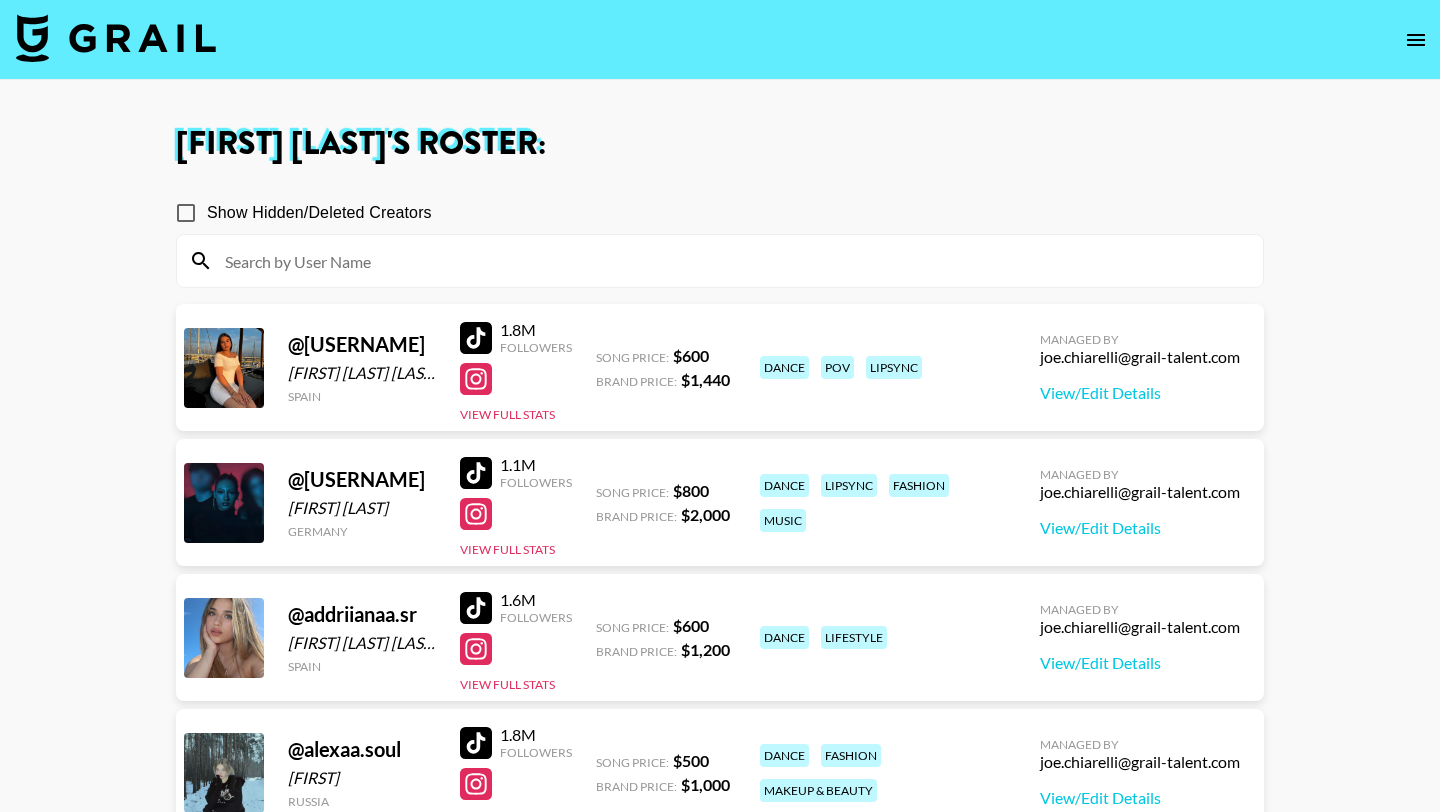click at bounding box center [732, 261] 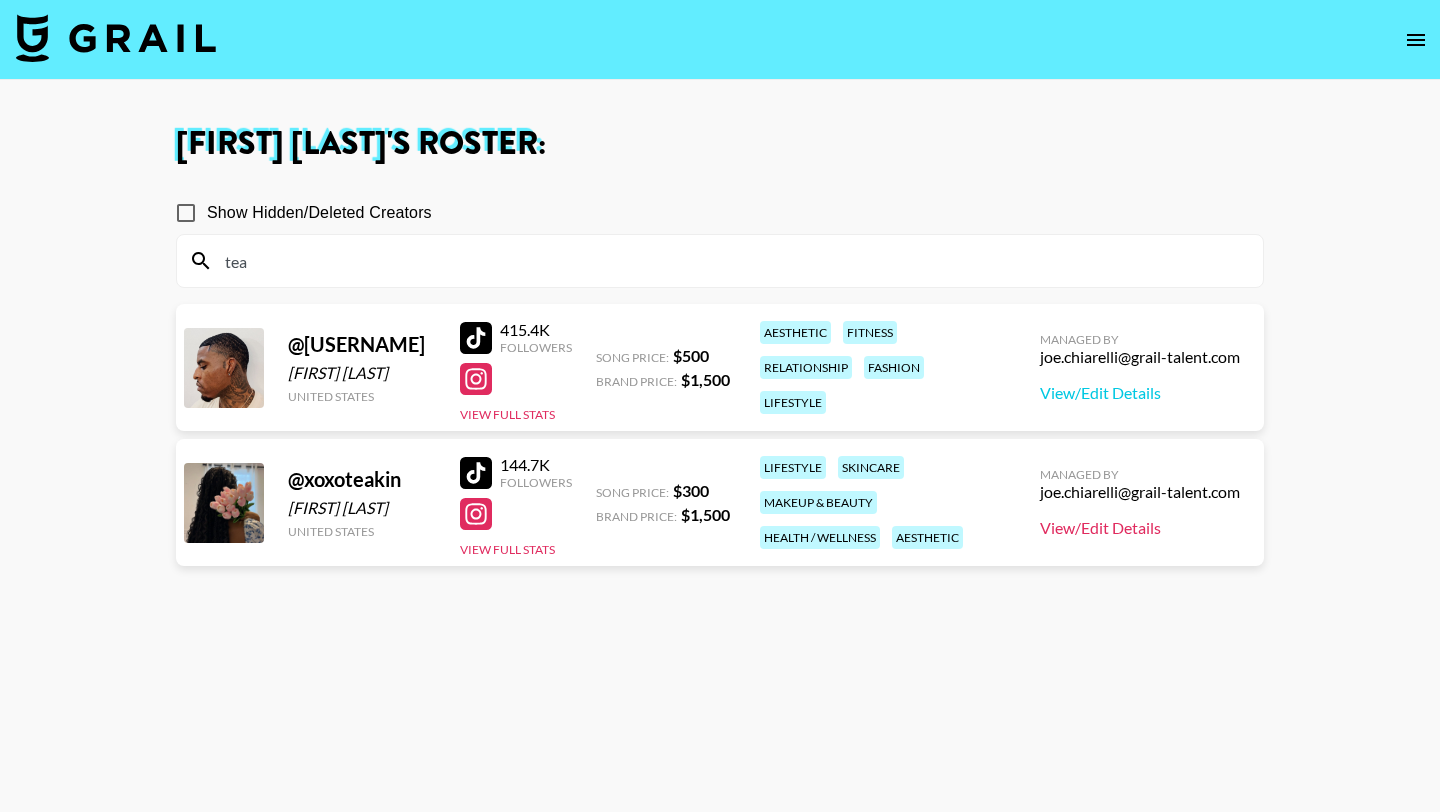 type on "tea" 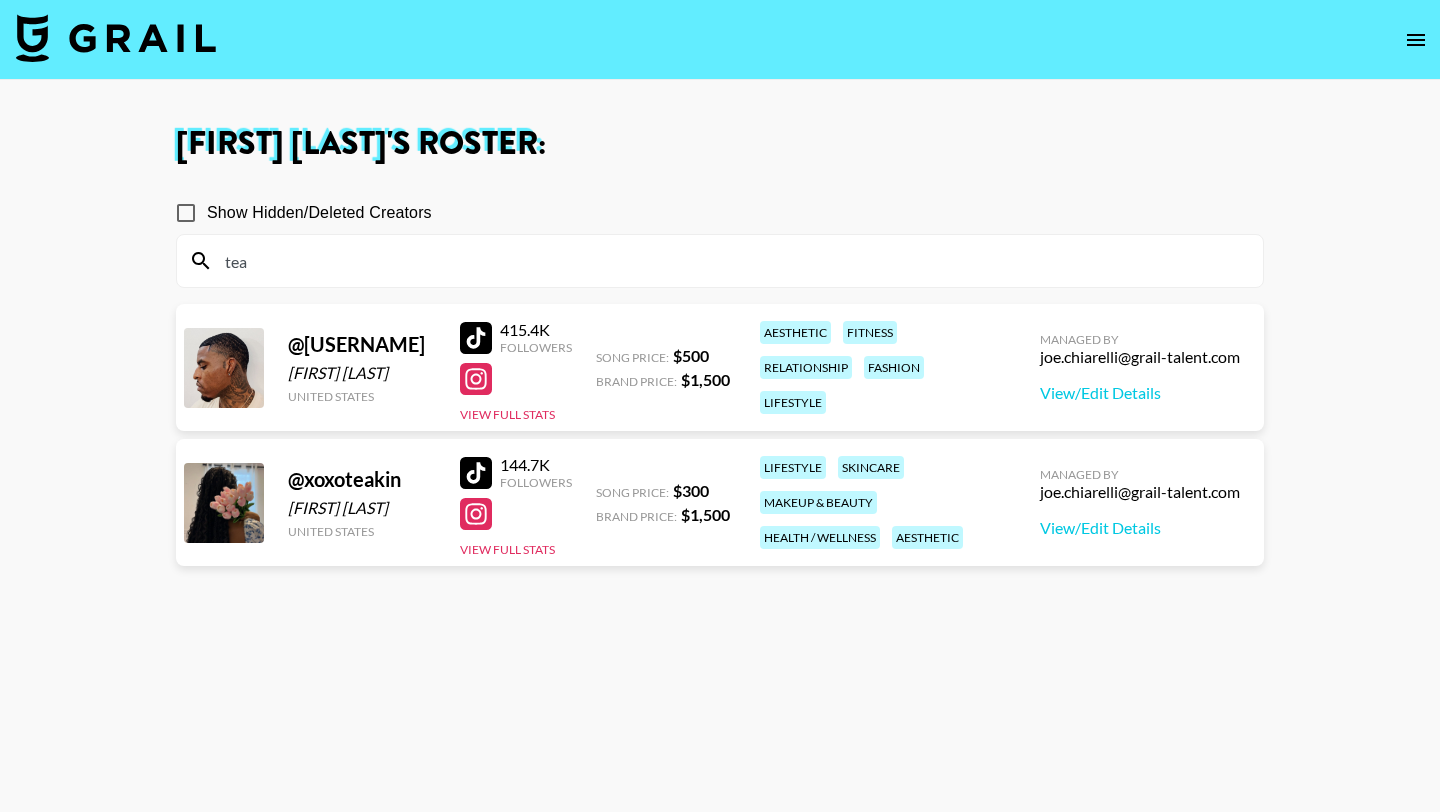 click on "tea" at bounding box center [732, 261] 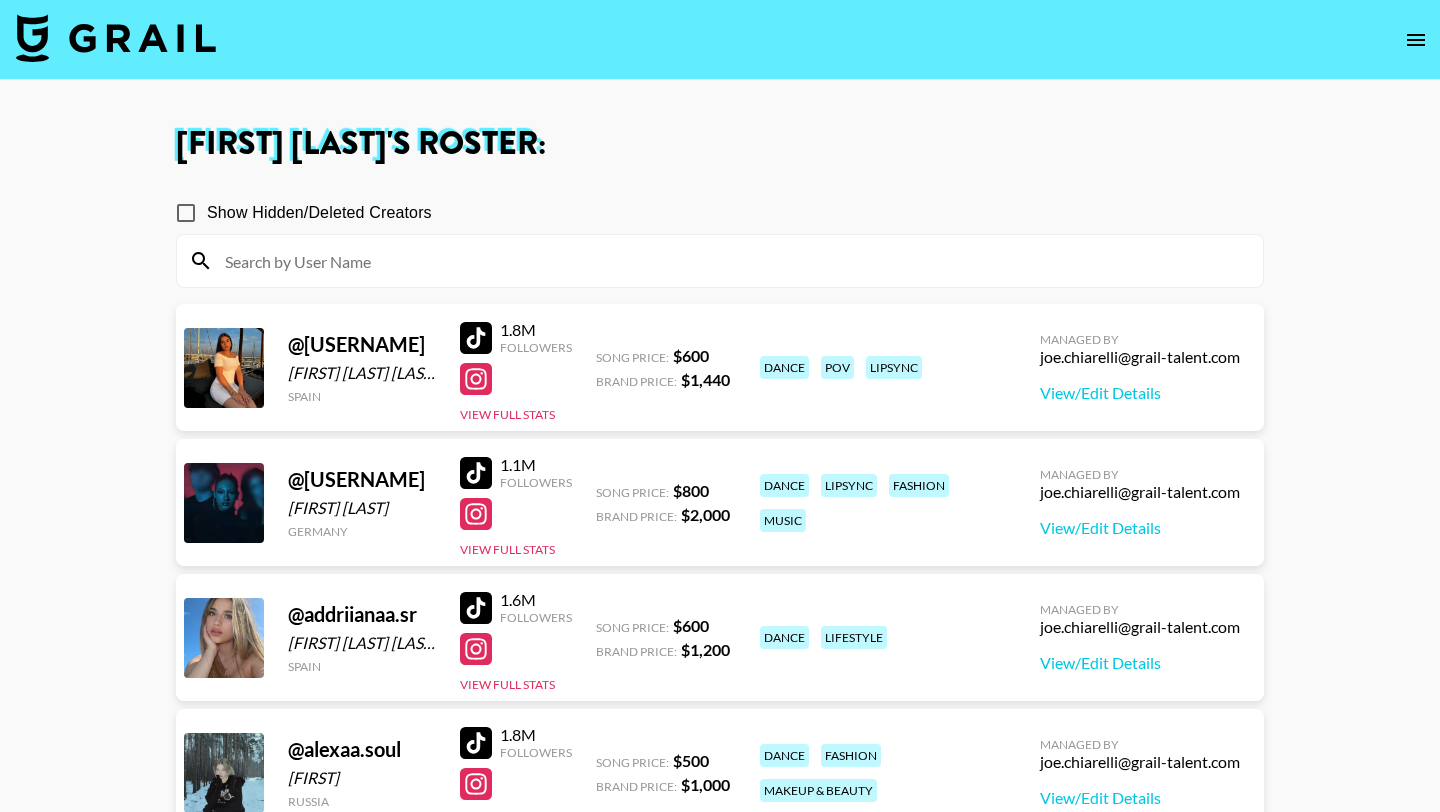 type 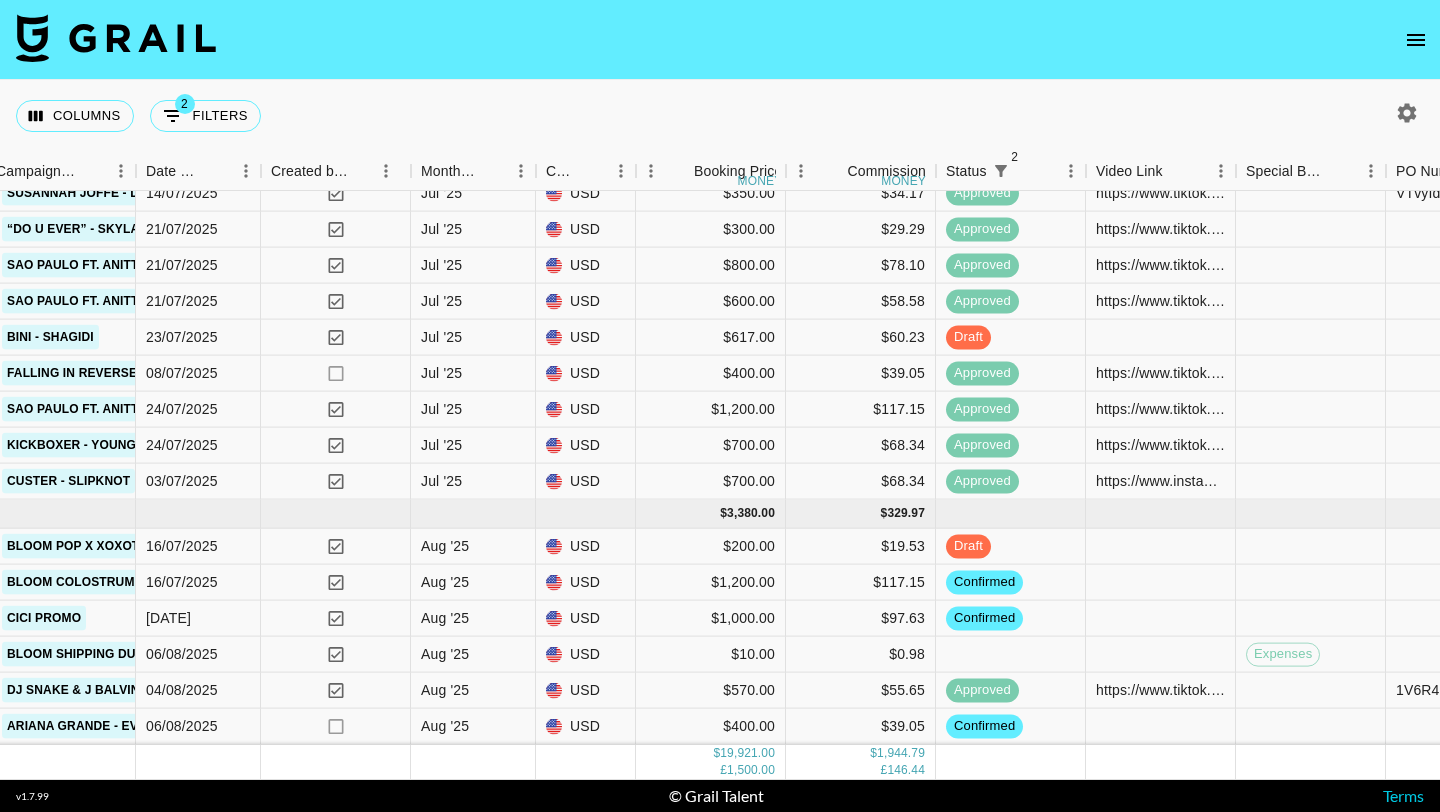 scroll, scrollTop: 1123, scrollLeft: 998, axis: both 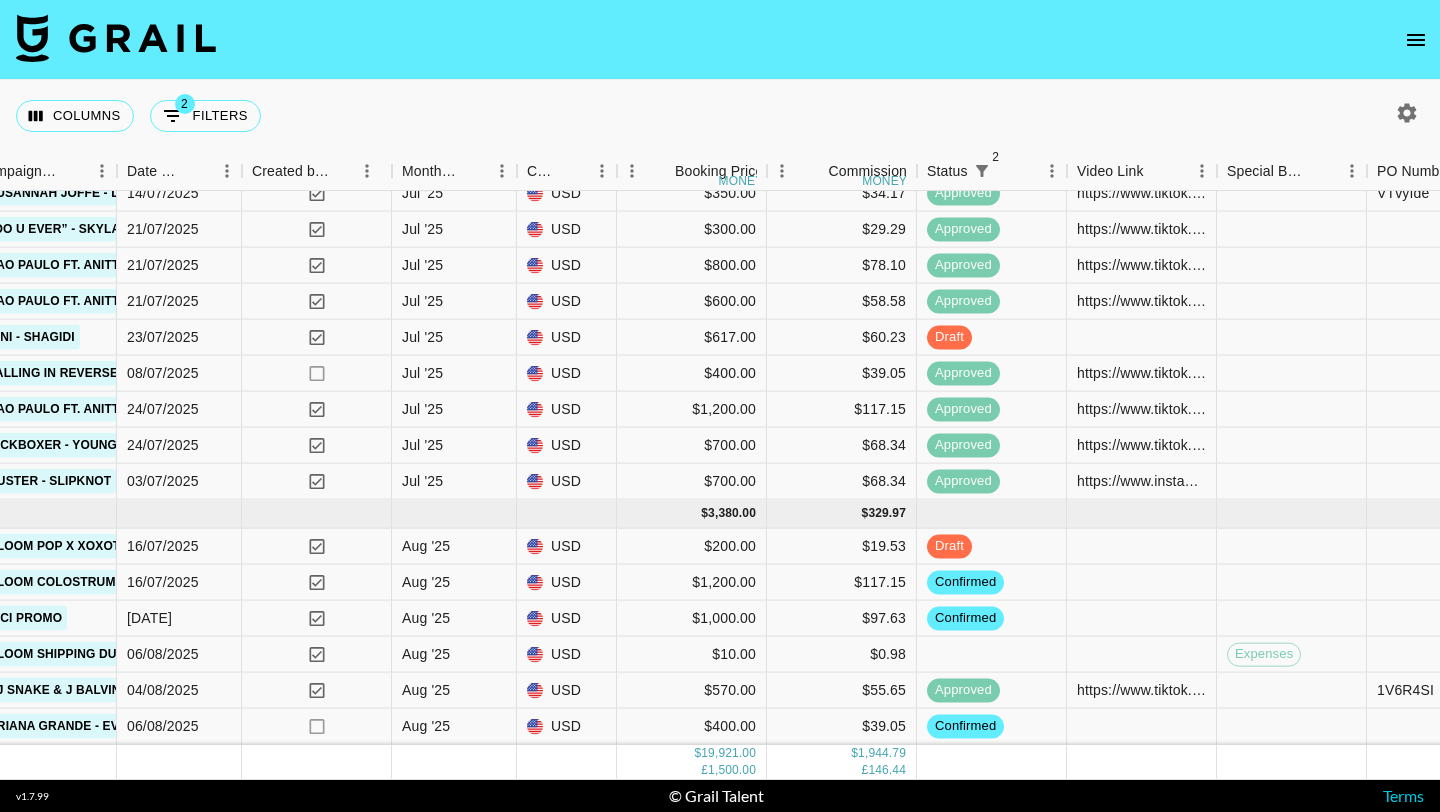 click 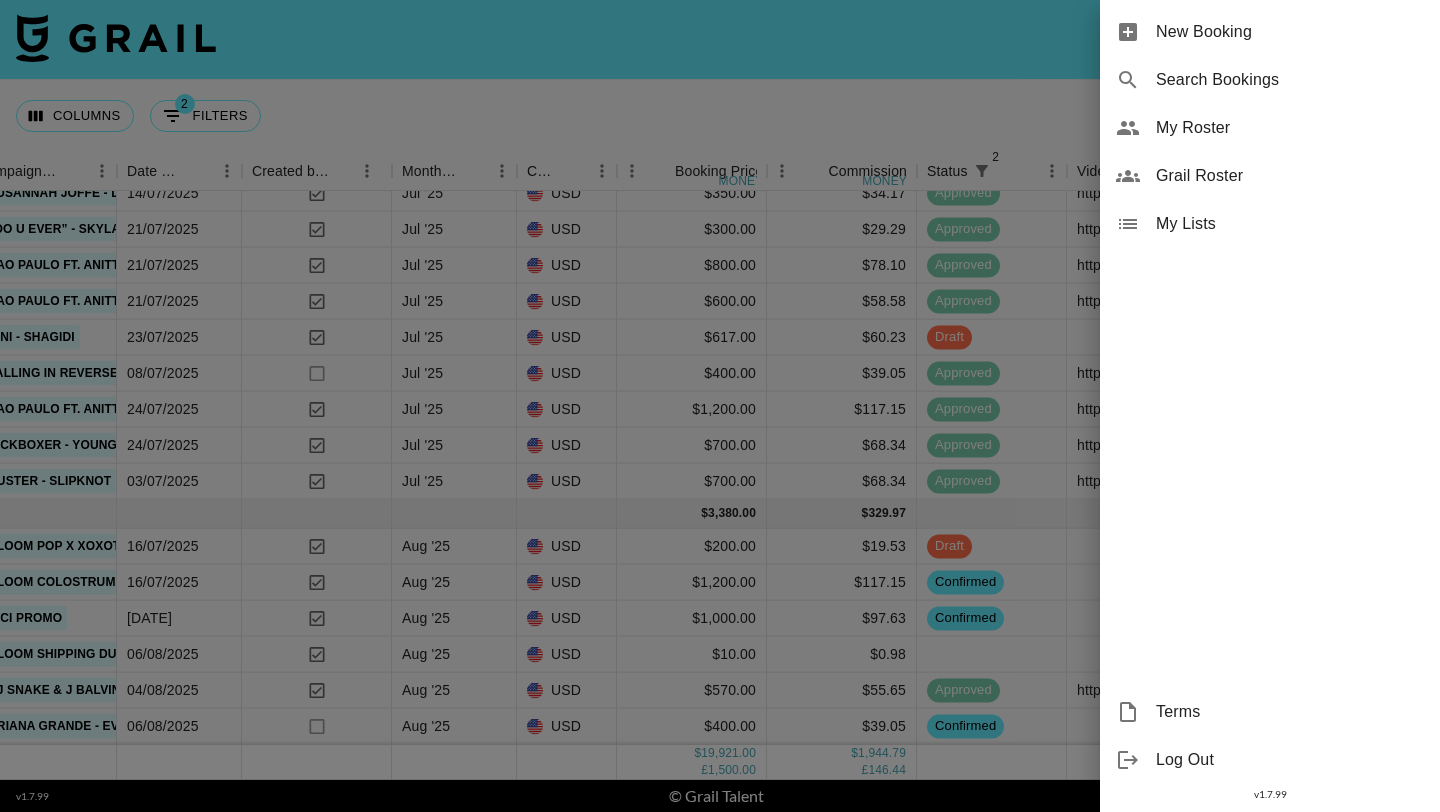 click on "My Roster" at bounding box center [1290, 128] 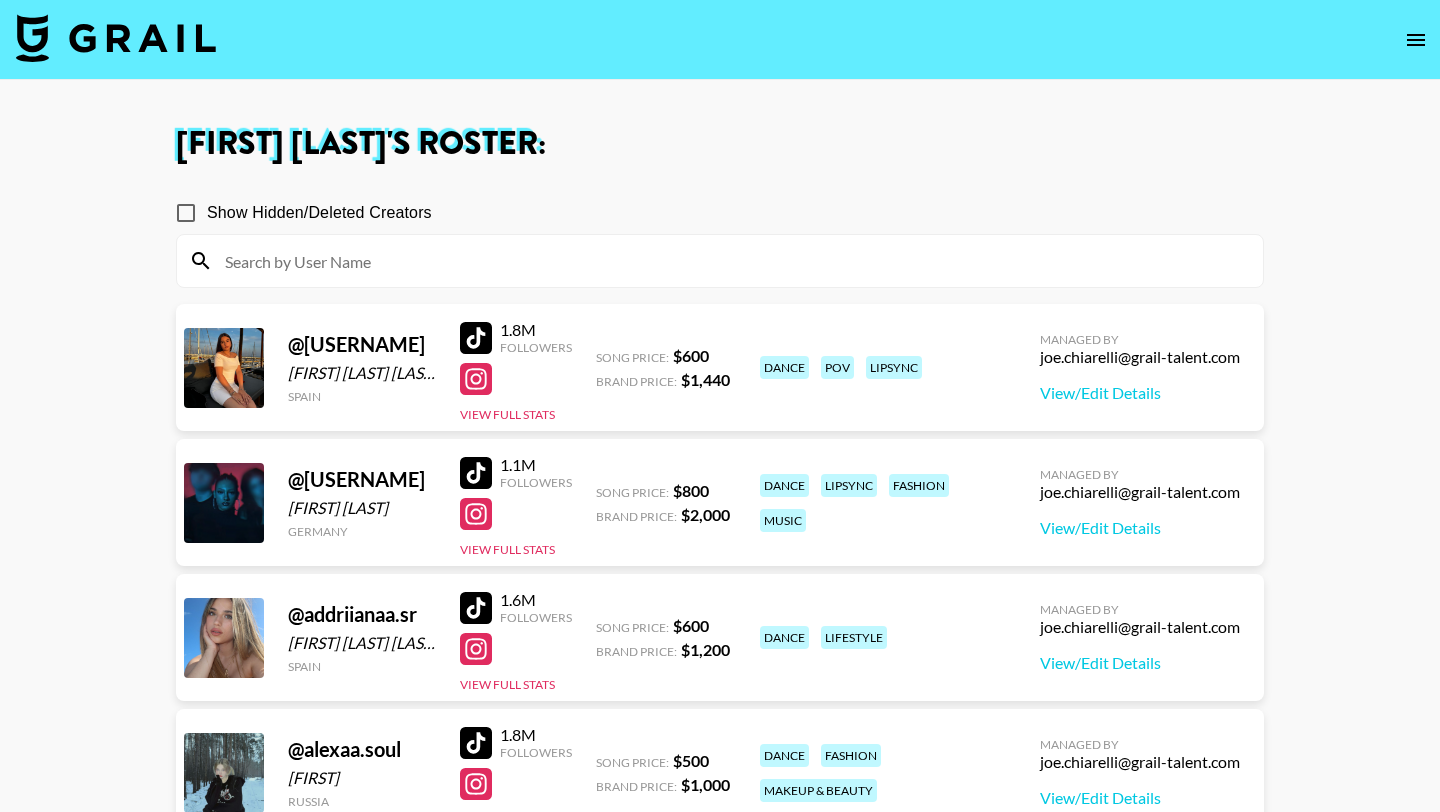click at bounding box center [720, 261] 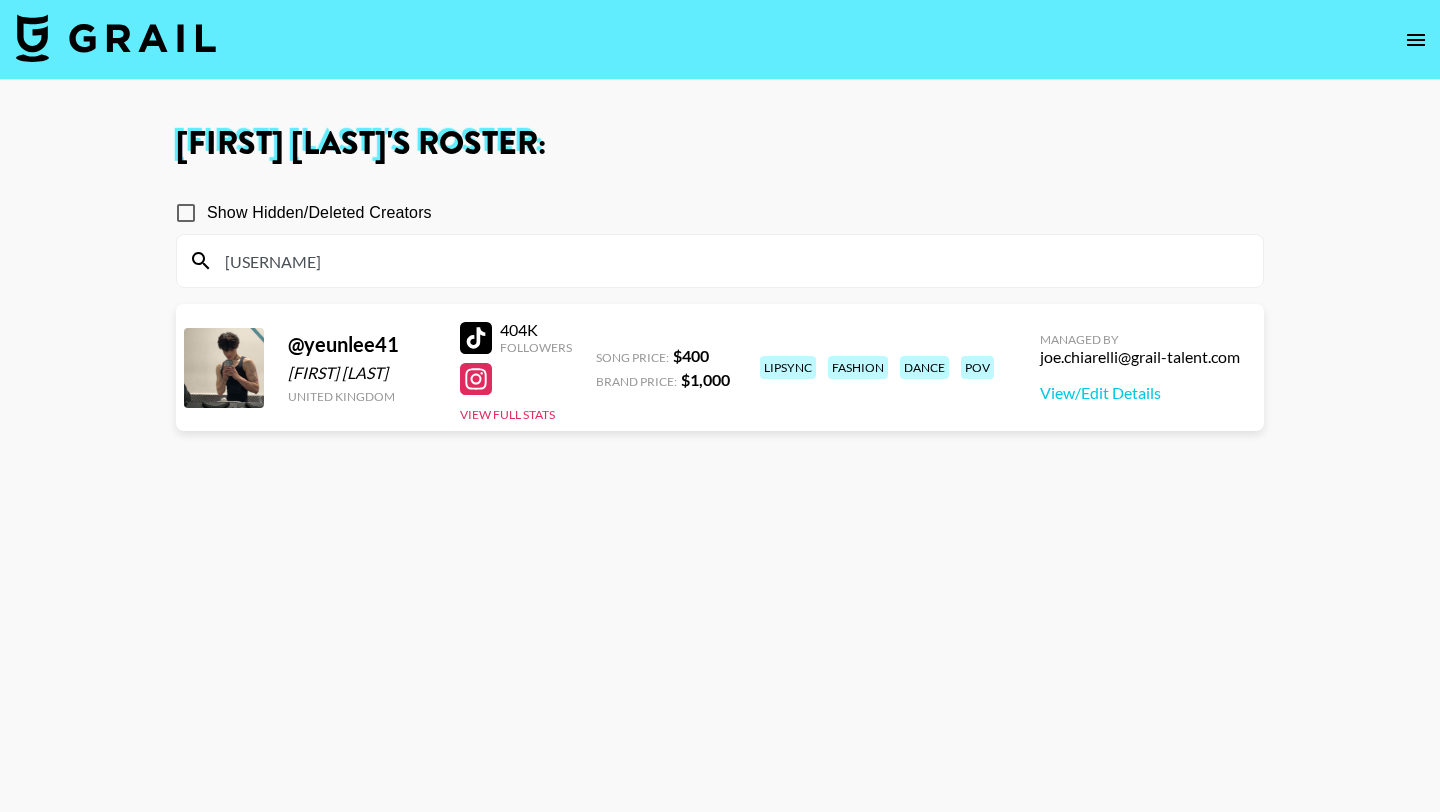 type on "[USERNAME]" 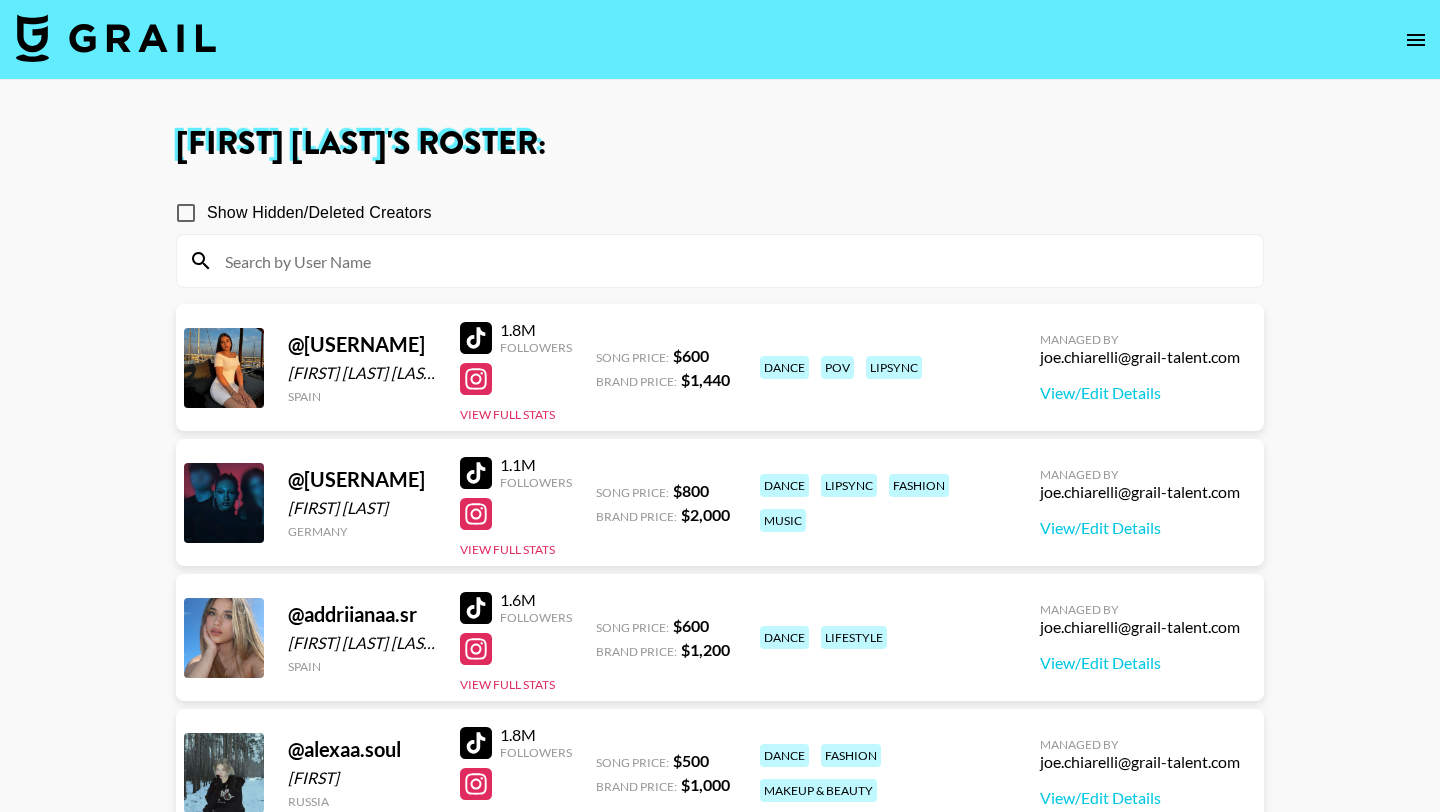 click at bounding box center [720, 261] 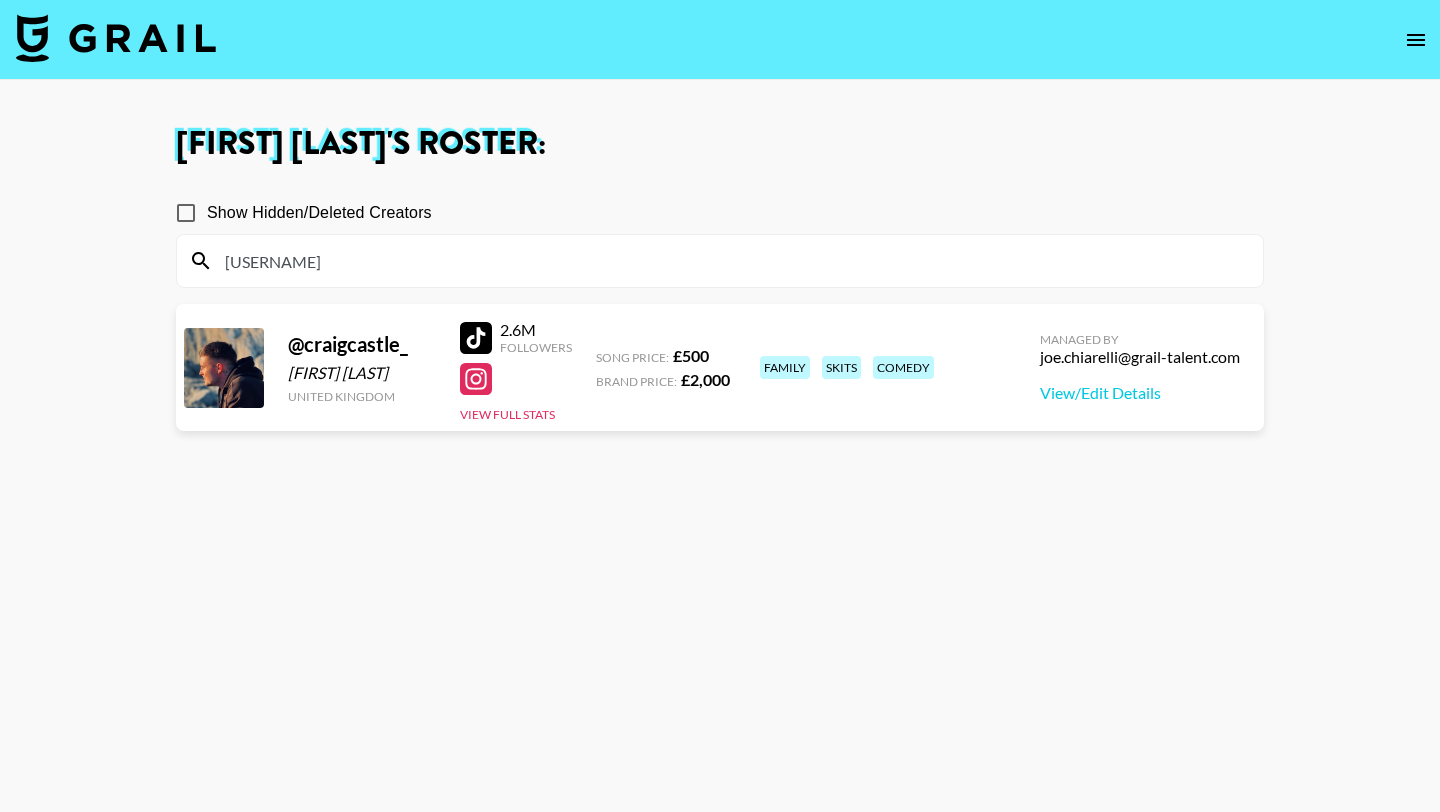 type on "[USERNAME]" 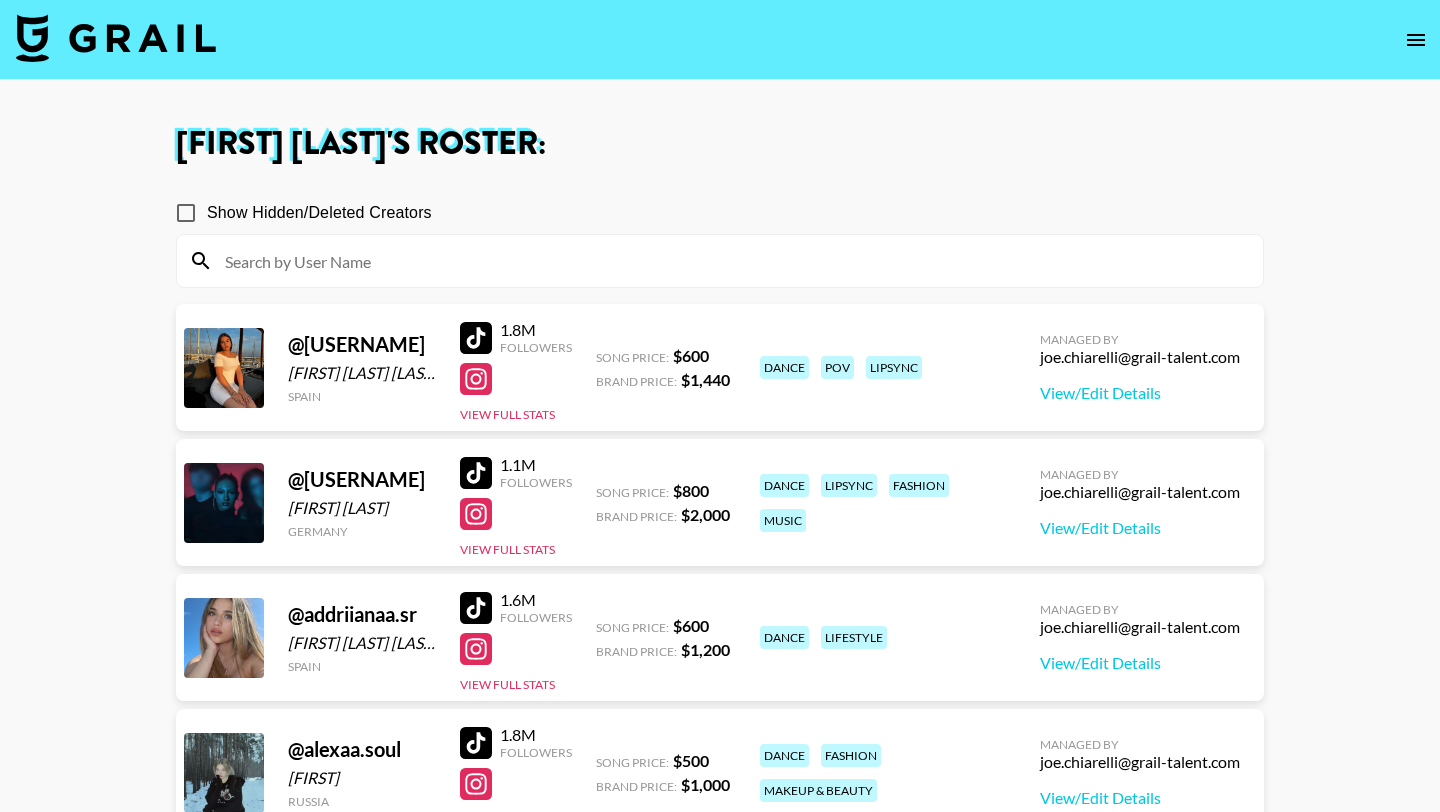 type 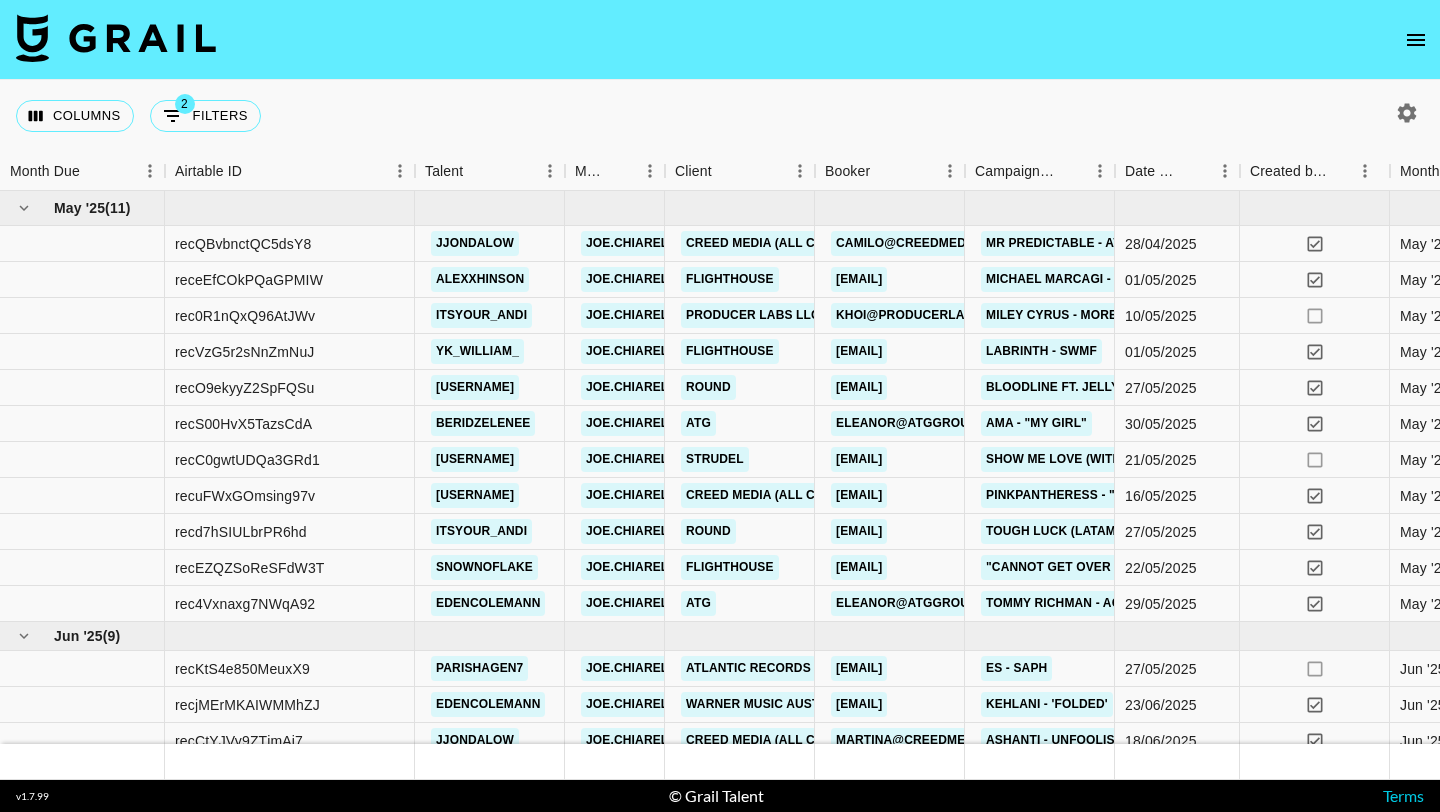 click at bounding box center [720, 40] 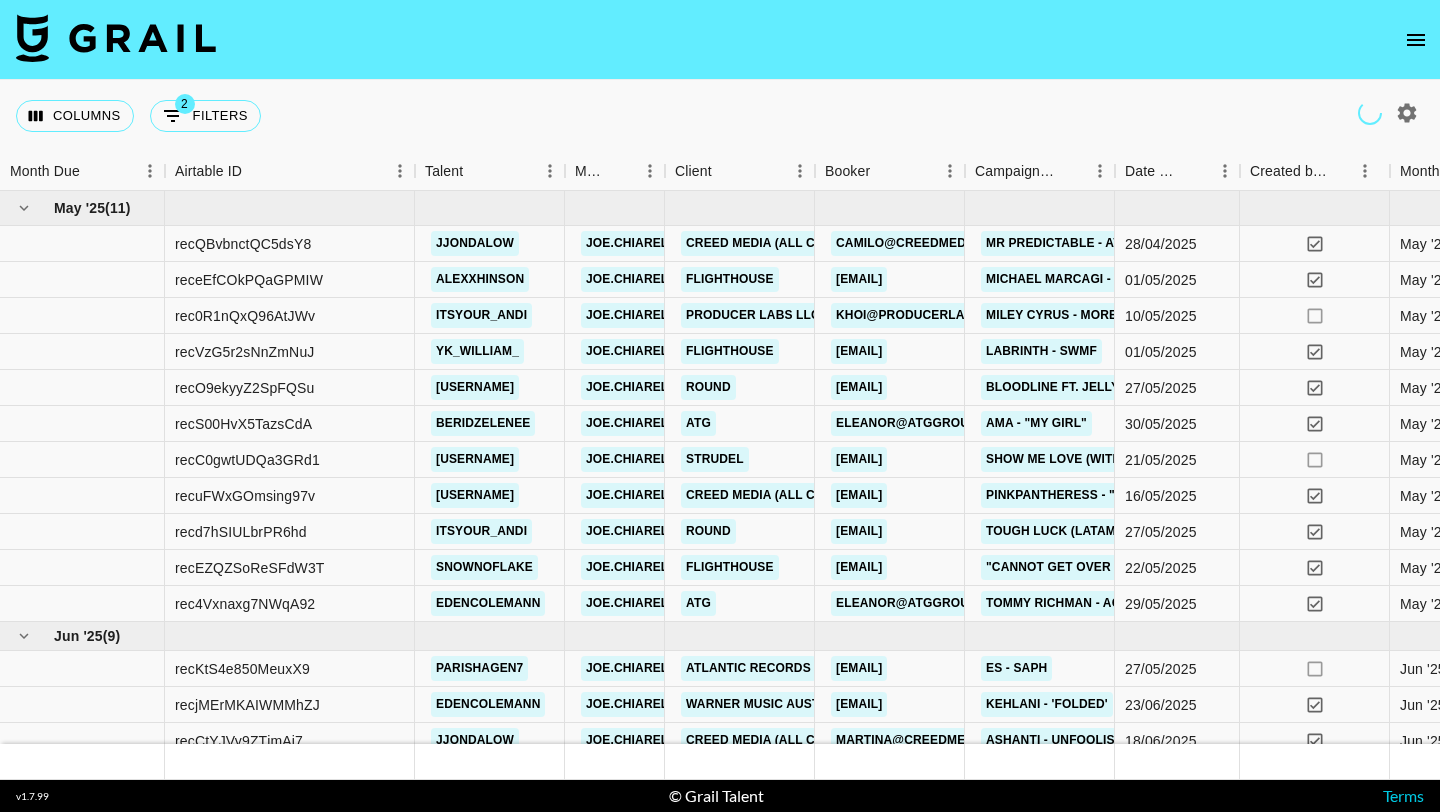 click 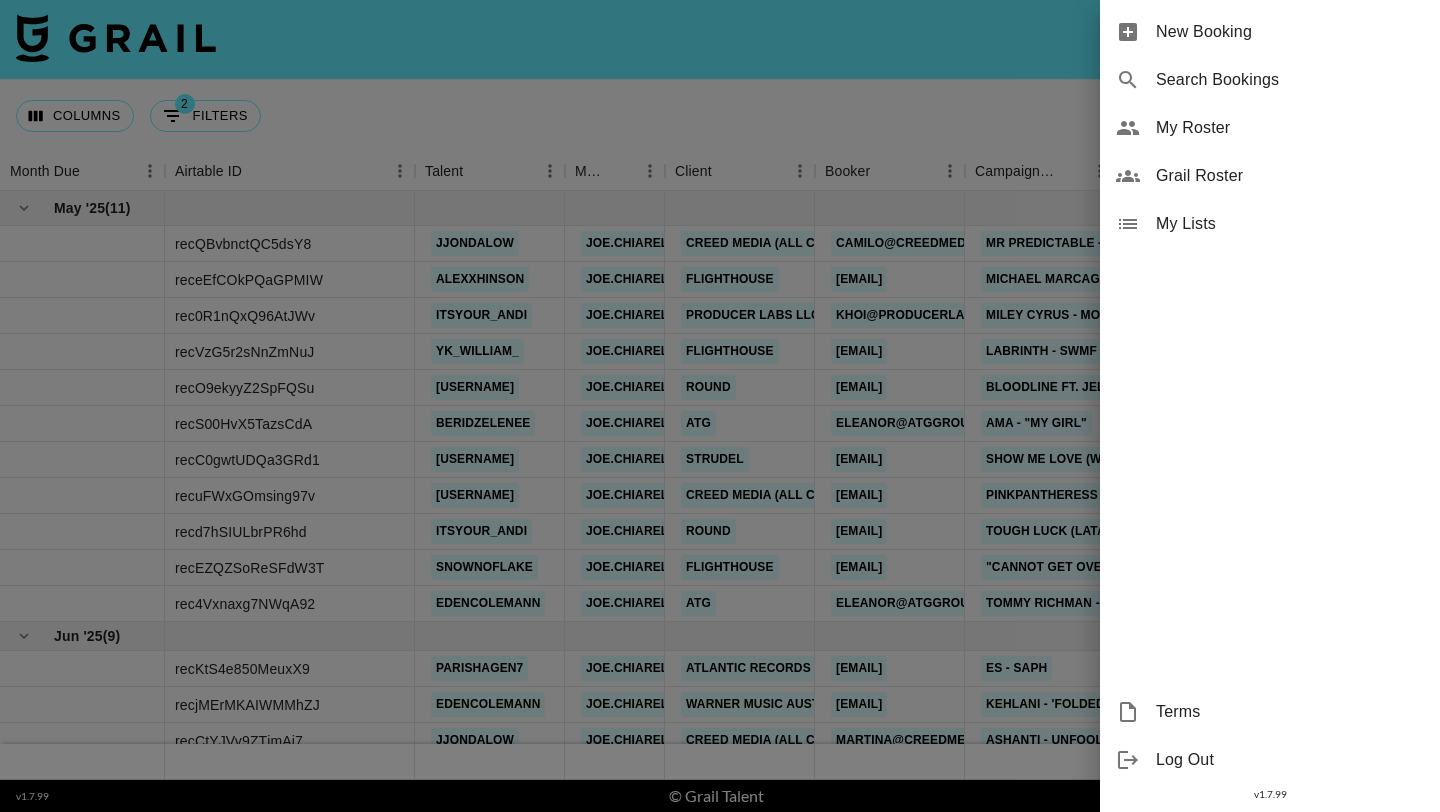 click on "My Roster" at bounding box center [1290, 128] 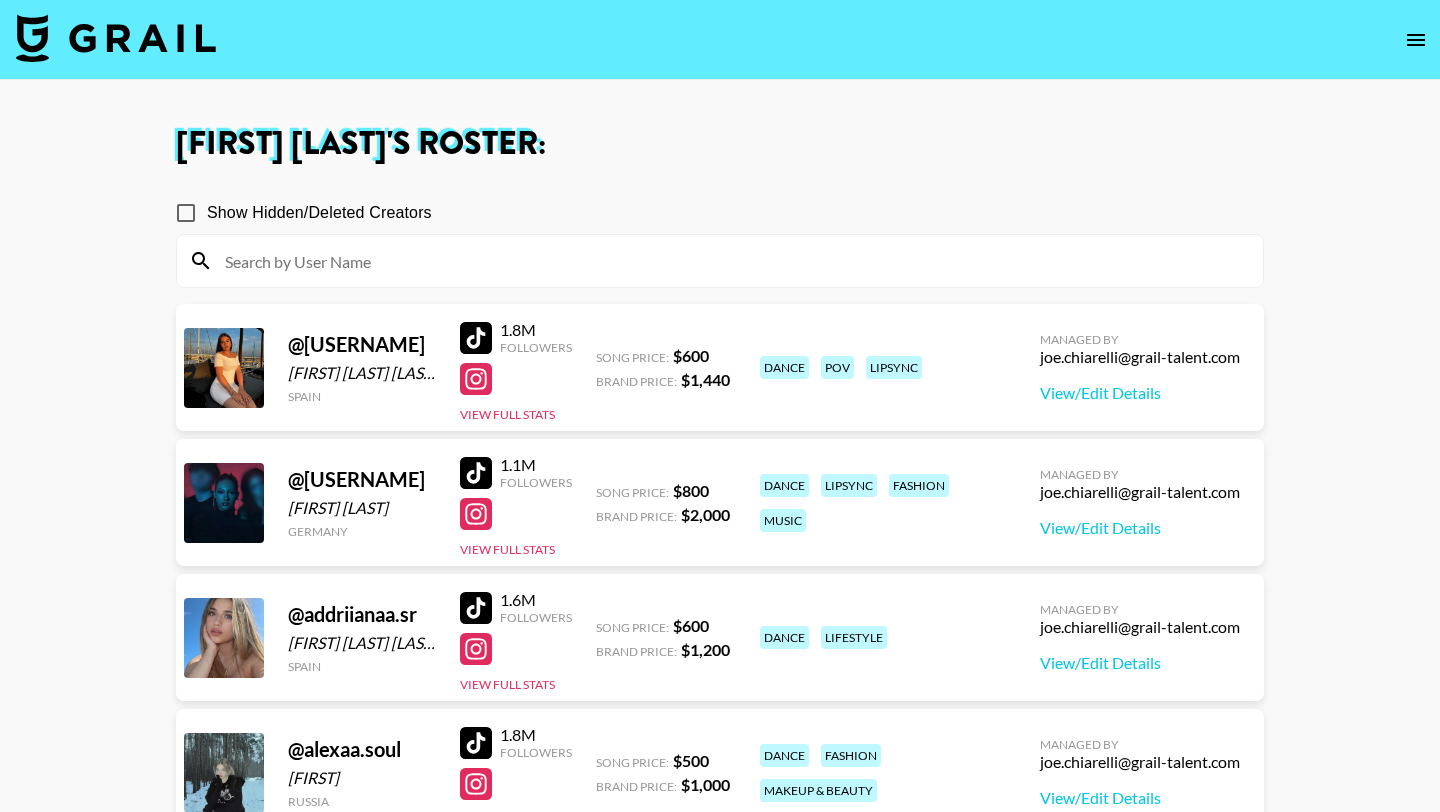click at bounding box center [732, 261] 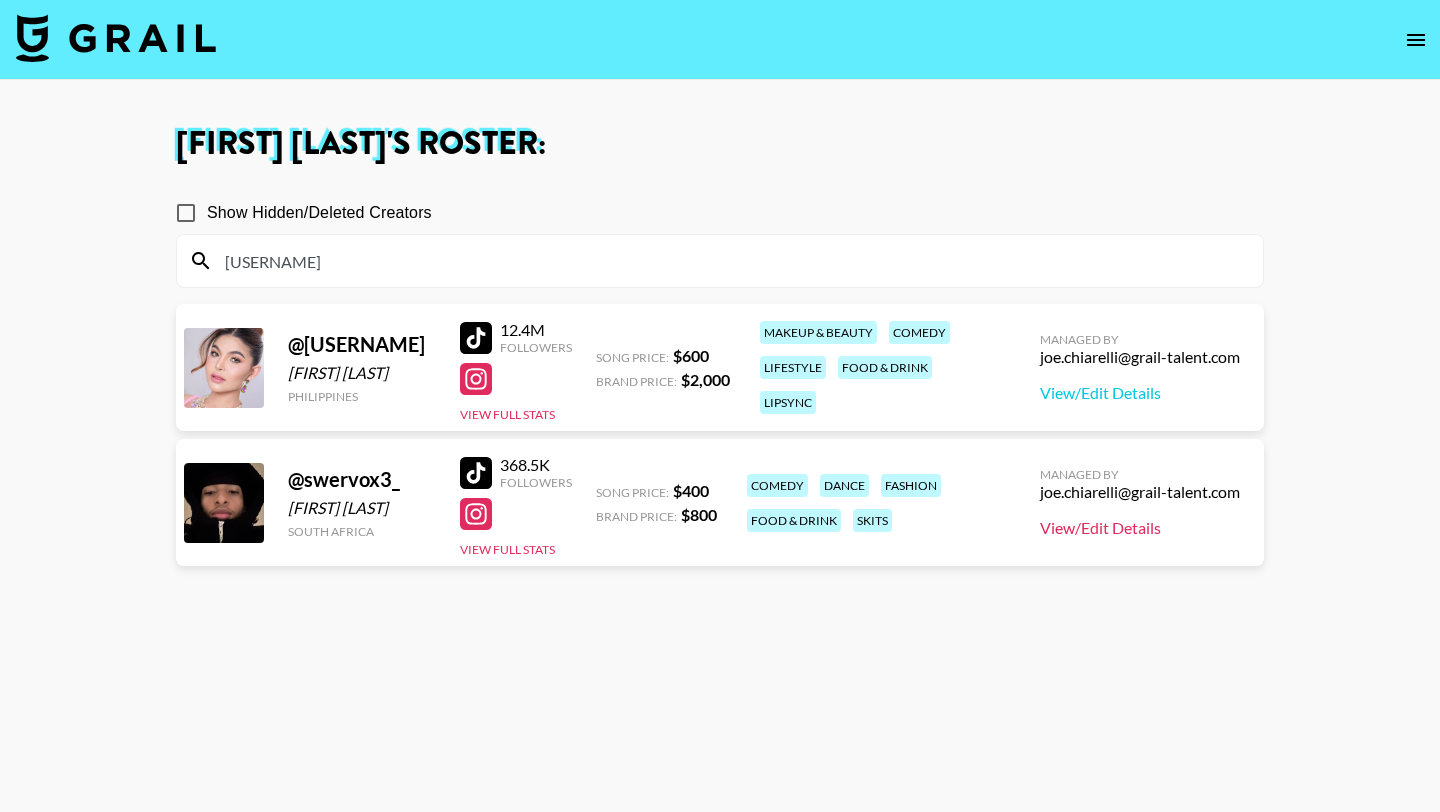 type on "[USERNAME]" 